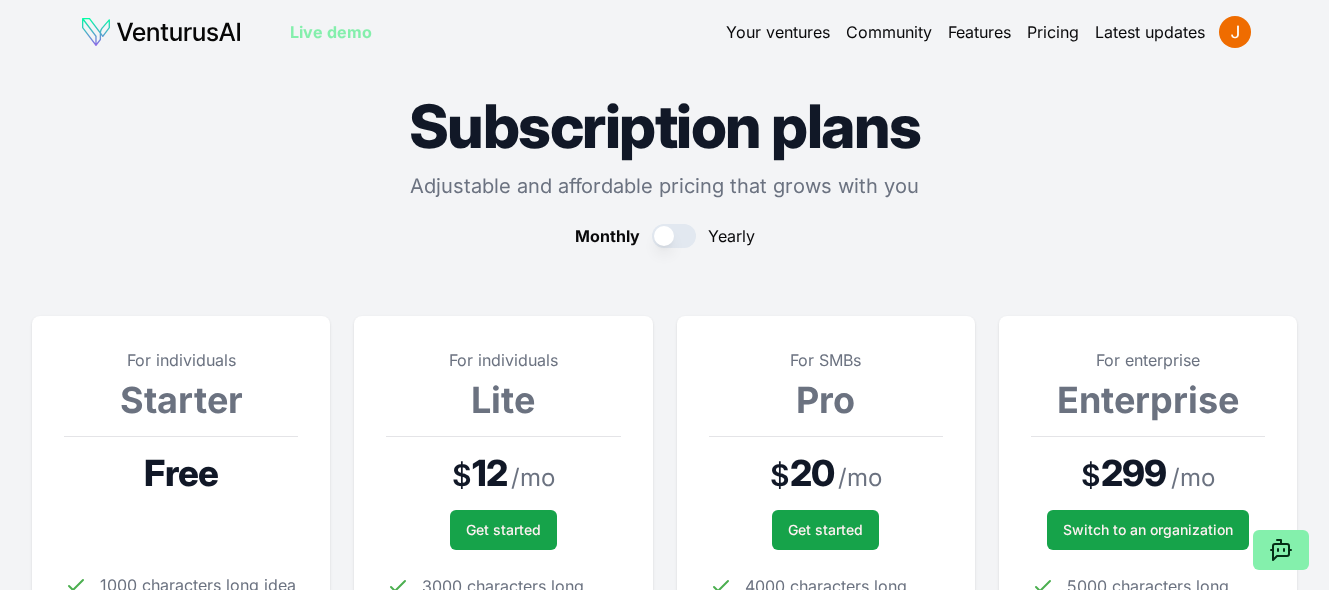 scroll, scrollTop: 855, scrollLeft: 0, axis: vertical 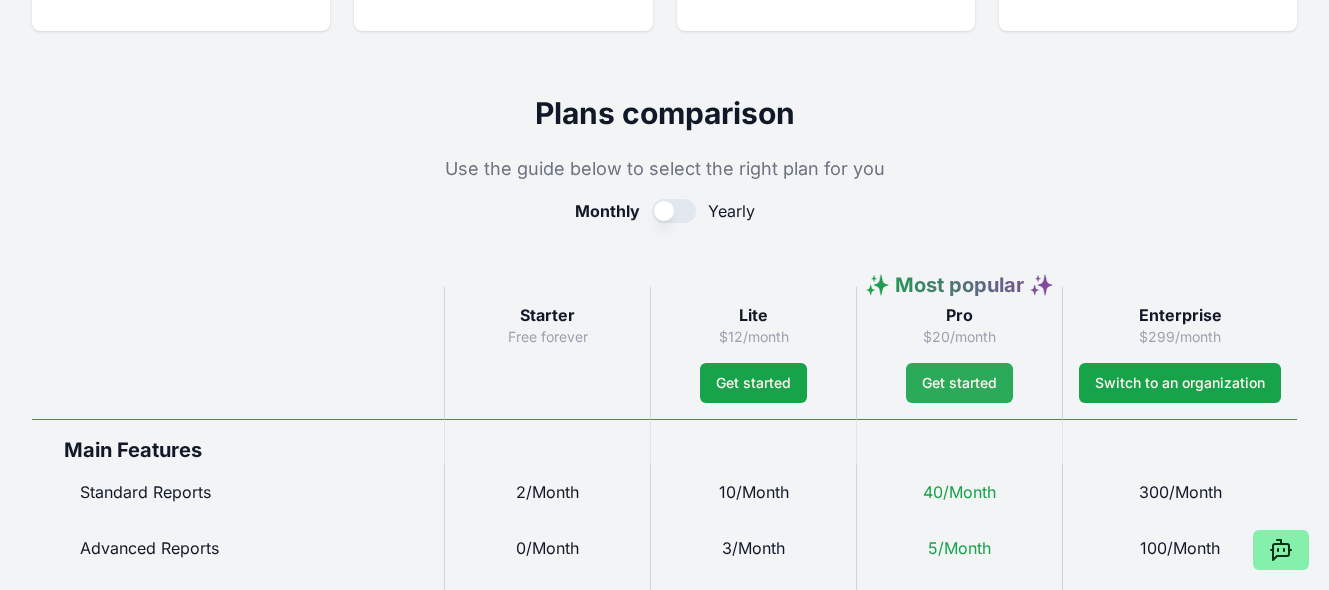 click on "Get started" at bounding box center [959, 383] 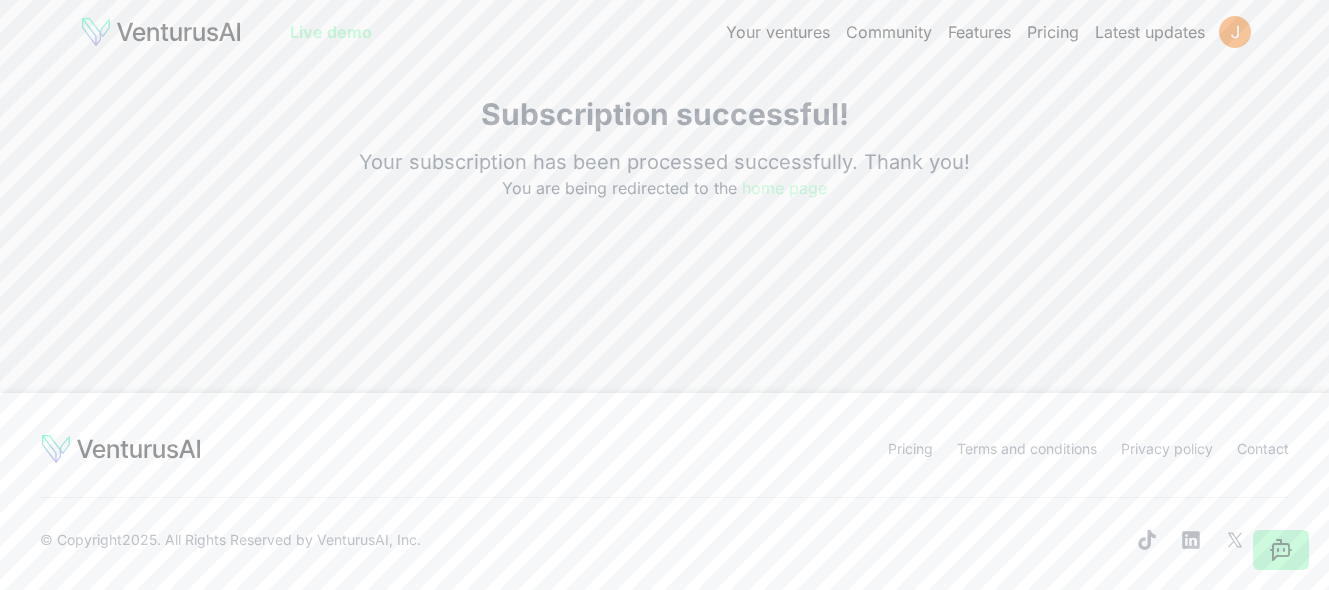scroll, scrollTop: 0, scrollLeft: 0, axis: both 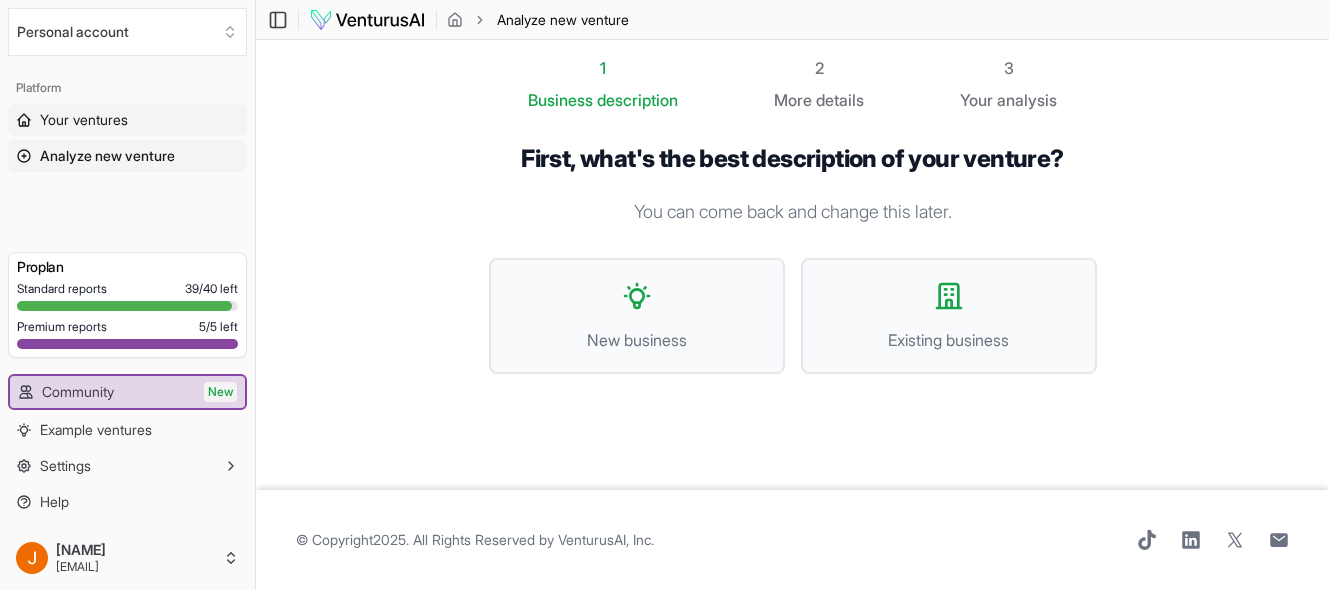 click on "Your ventures" at bounding box center [84, 120] 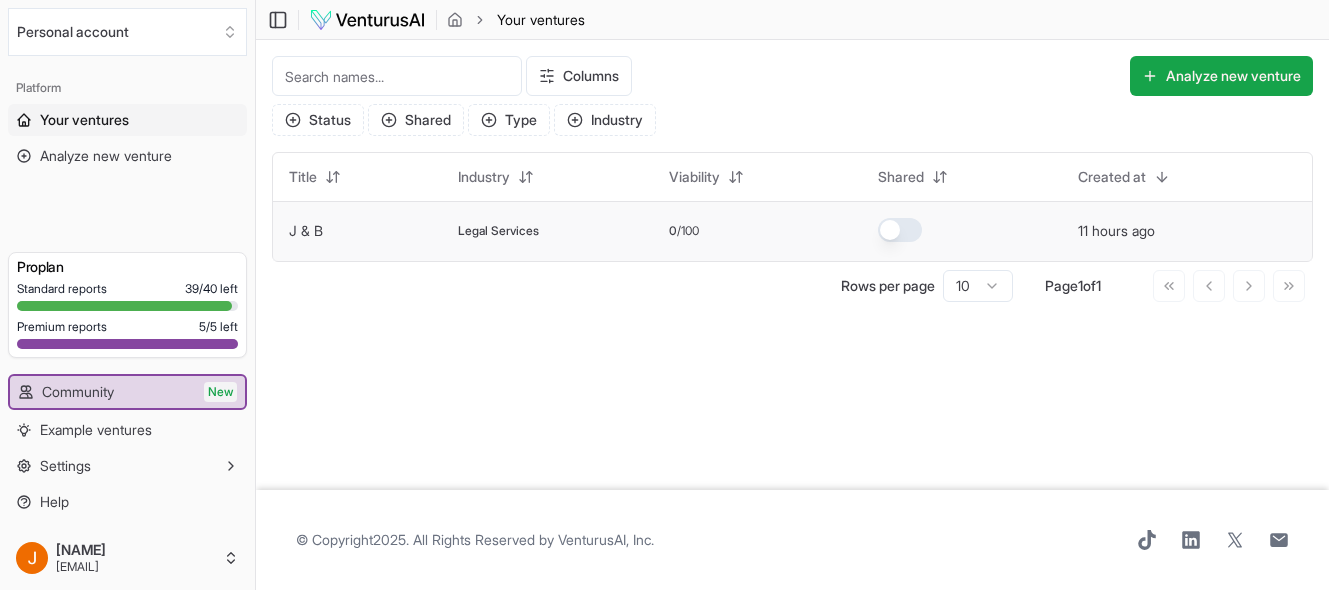 click on "J & B" at bounding box center [357, 231] 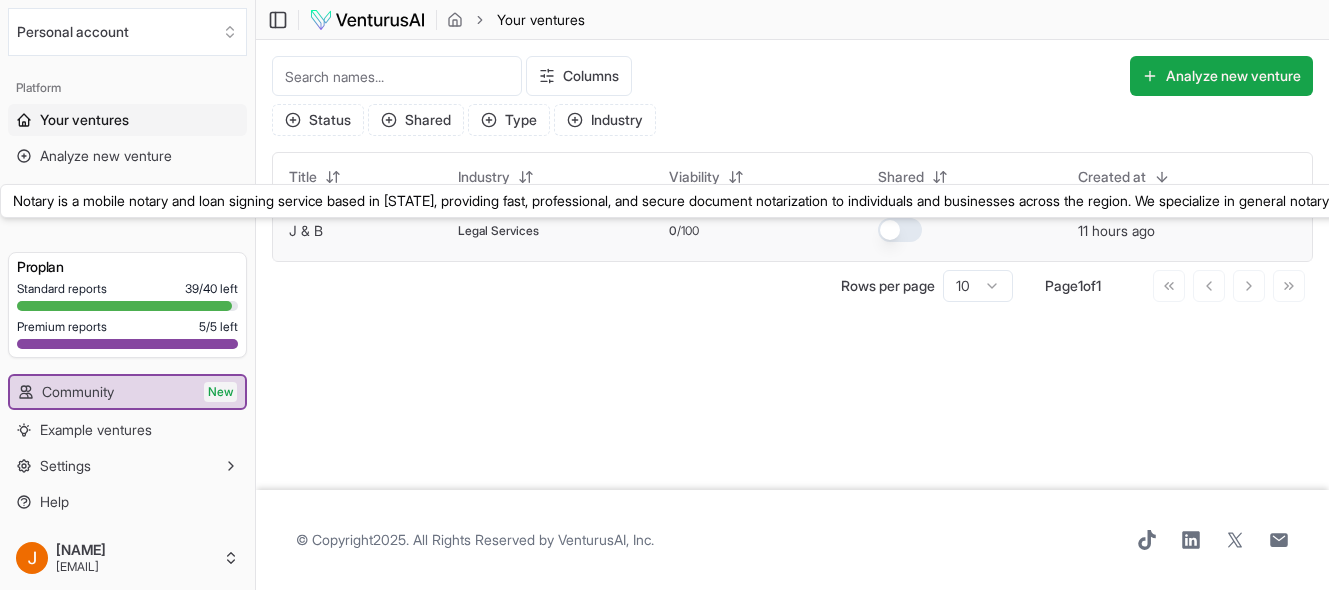 click on "J & B" at bounding box center [306, 230] 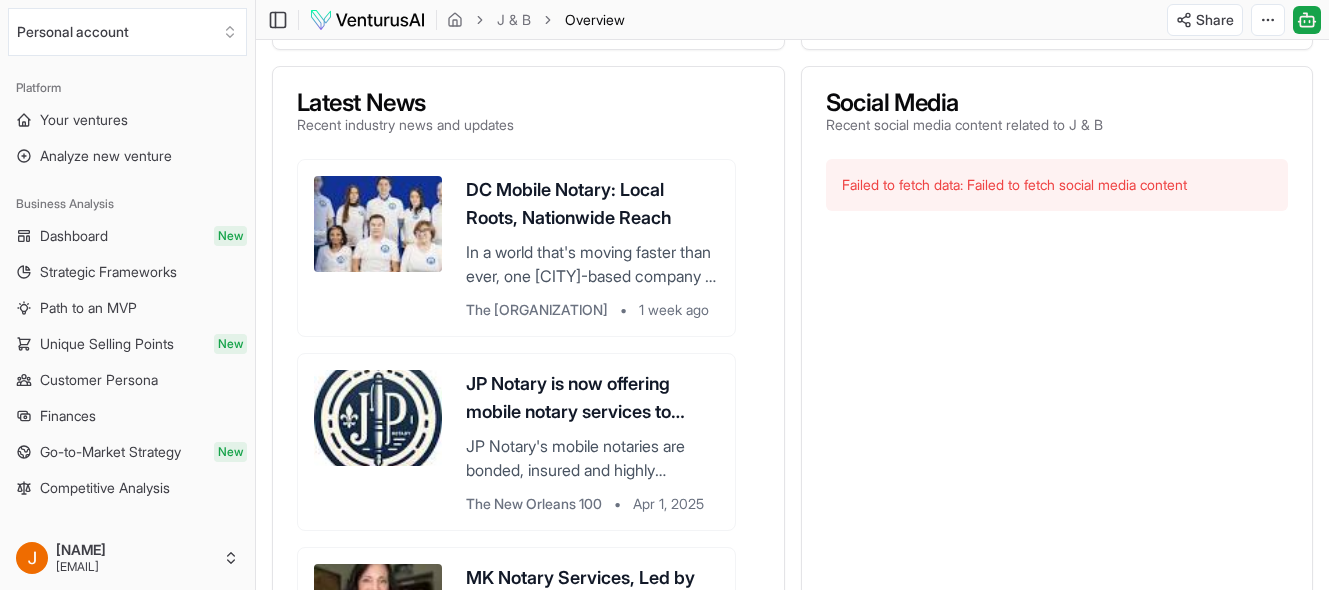 scroll, scrollTop: 884, scrollLeft: 0, axis: vertical 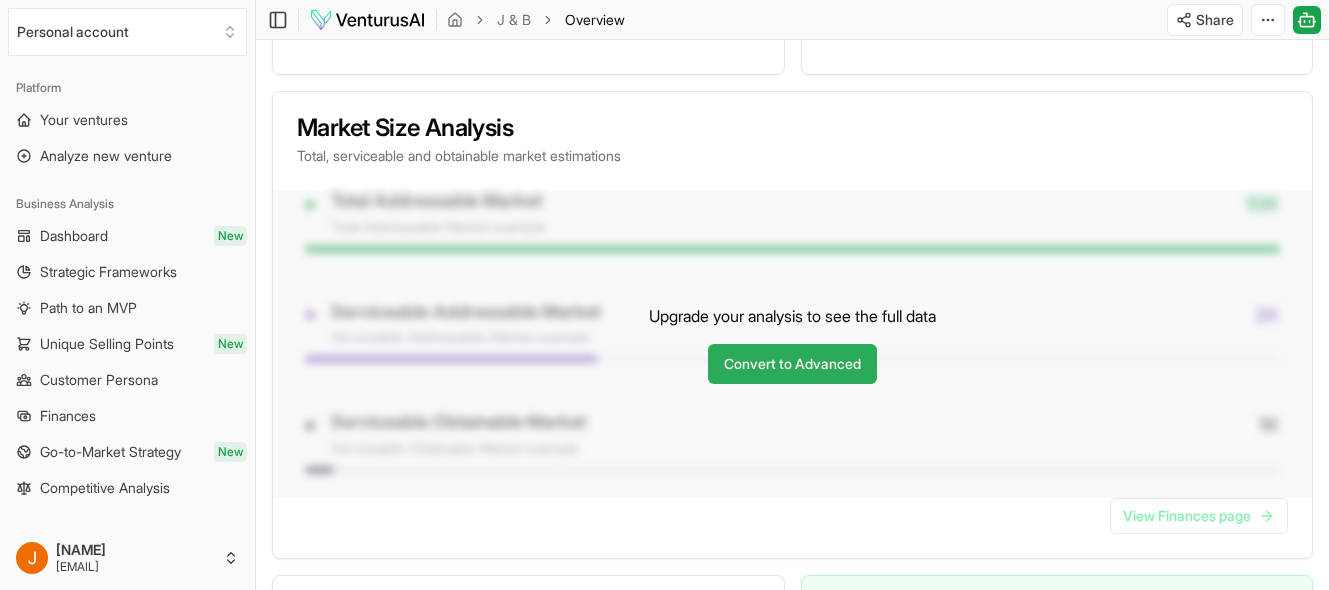 click on "Convert to Advanced" at bounding box center (792, 364) 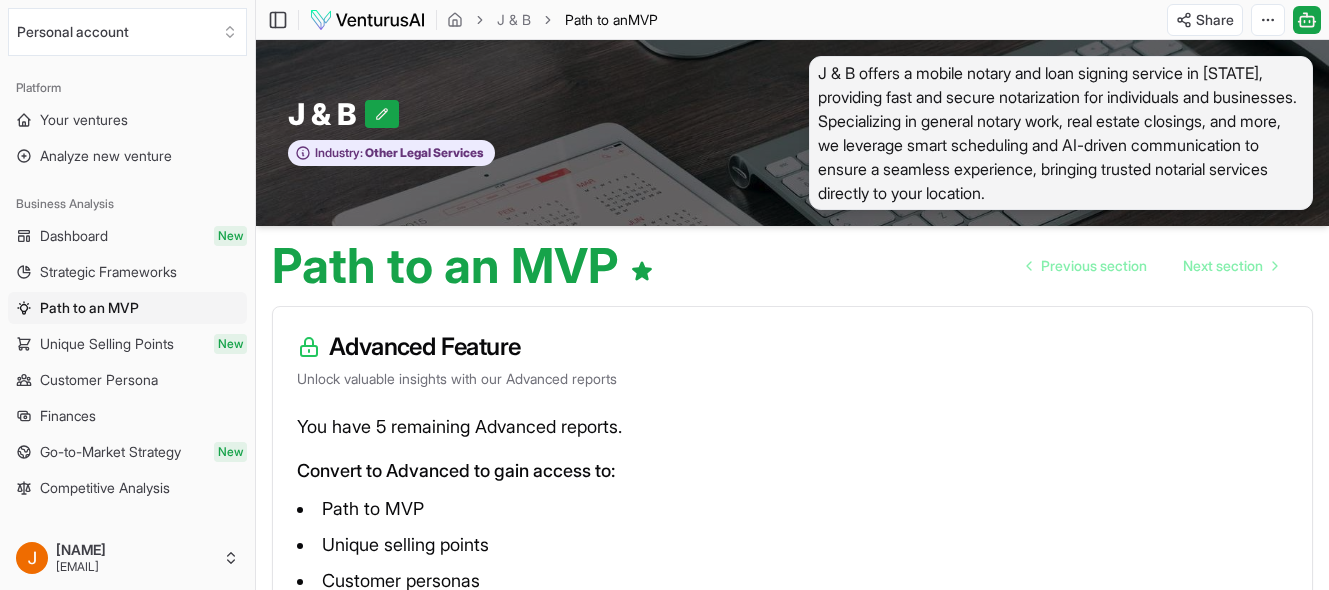 scroll, scrollTop: 0, scrollLeft: 0, axis: both 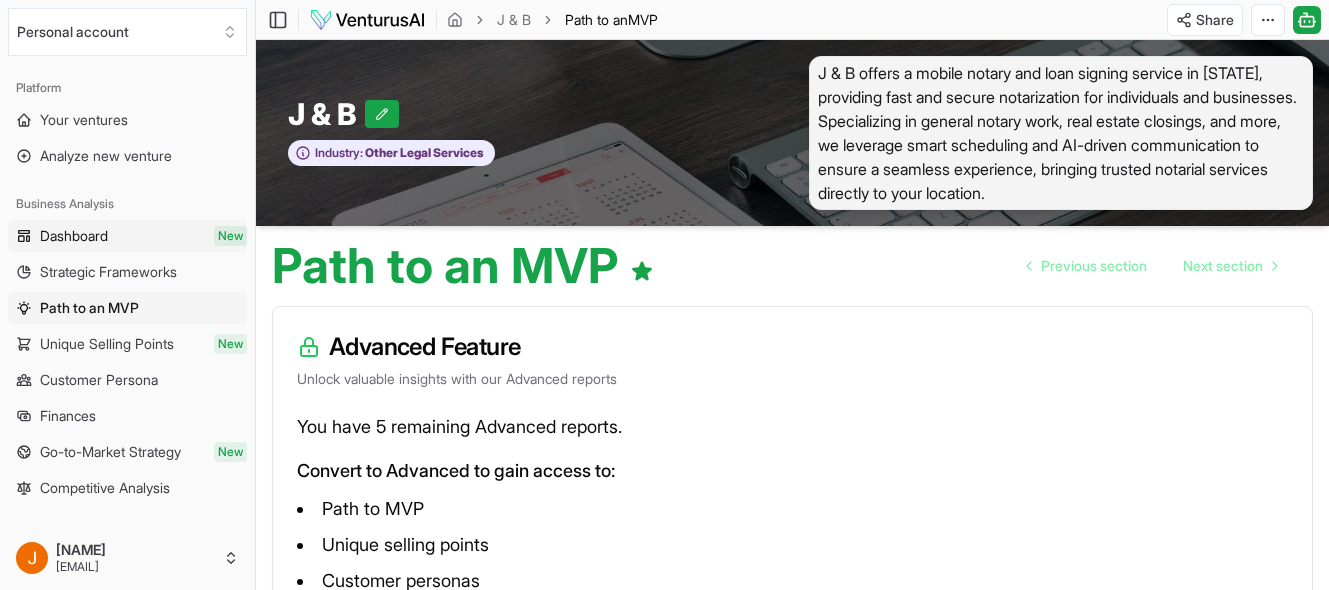 click on "Dashboard" at bounding box center (74, 236) 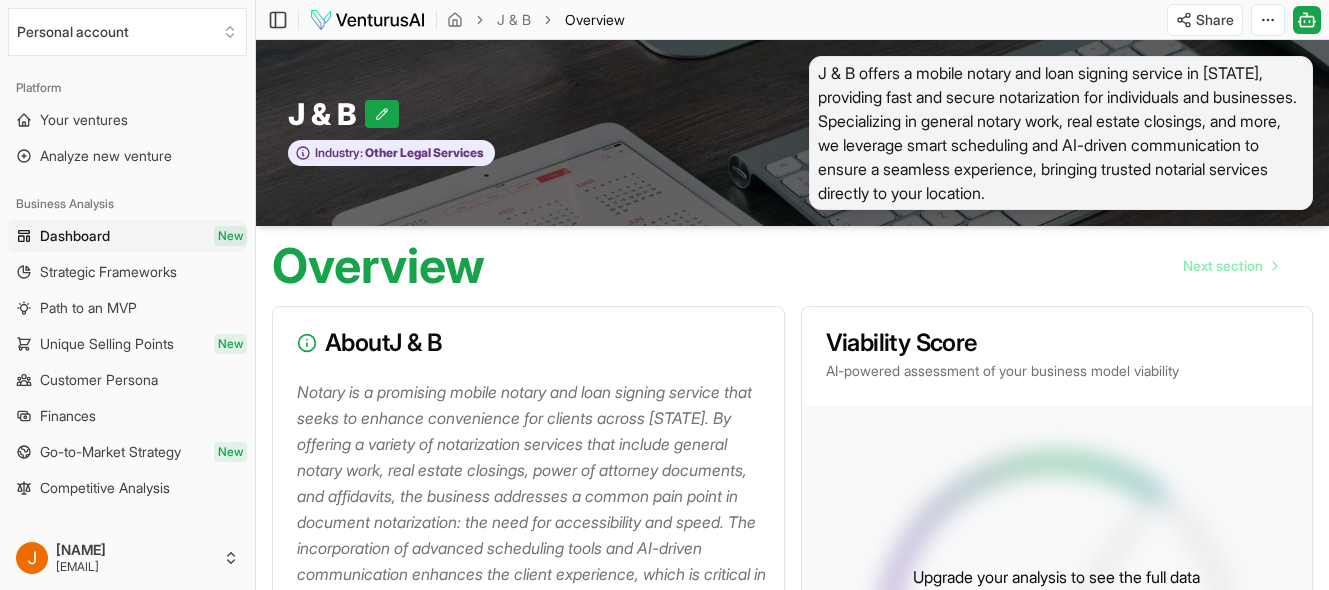 click on "Dashboard New" at bounding box center (127, 236) 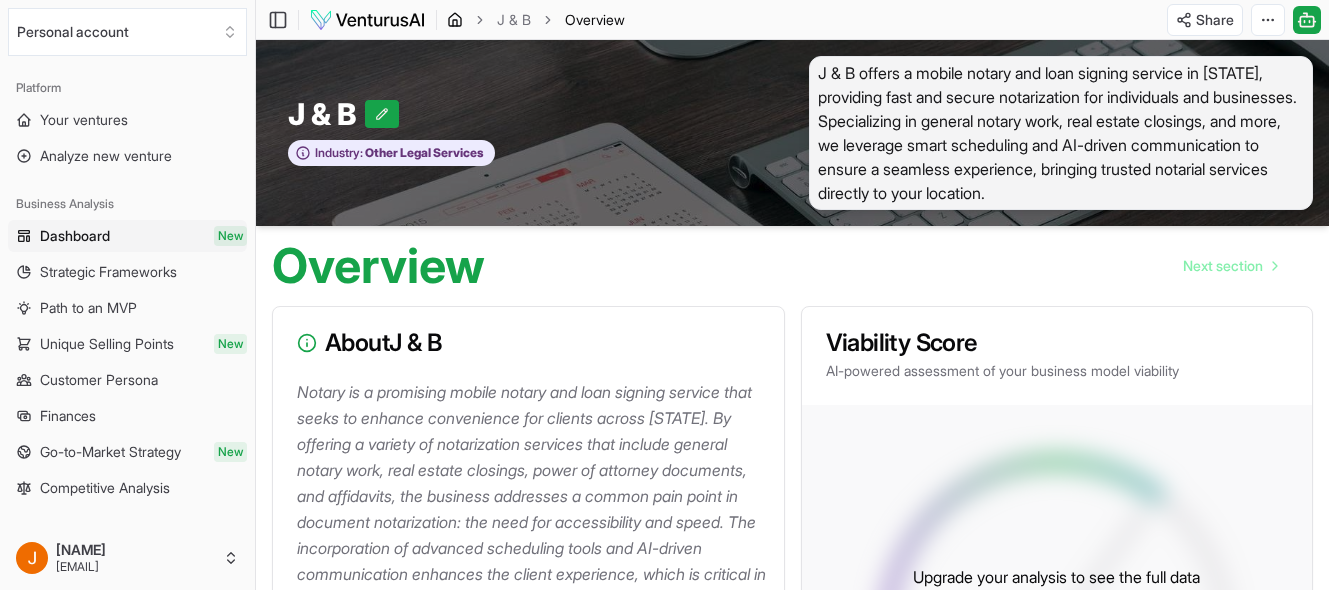 click 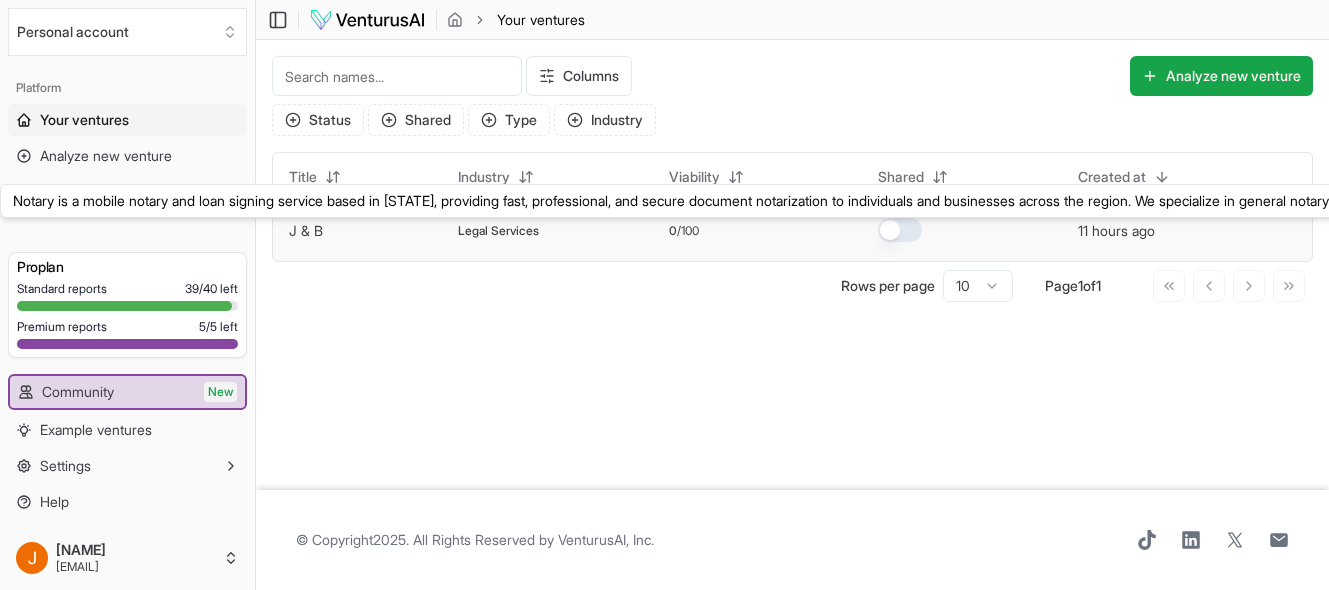click on "J & B" at bounding box center [306, 230] 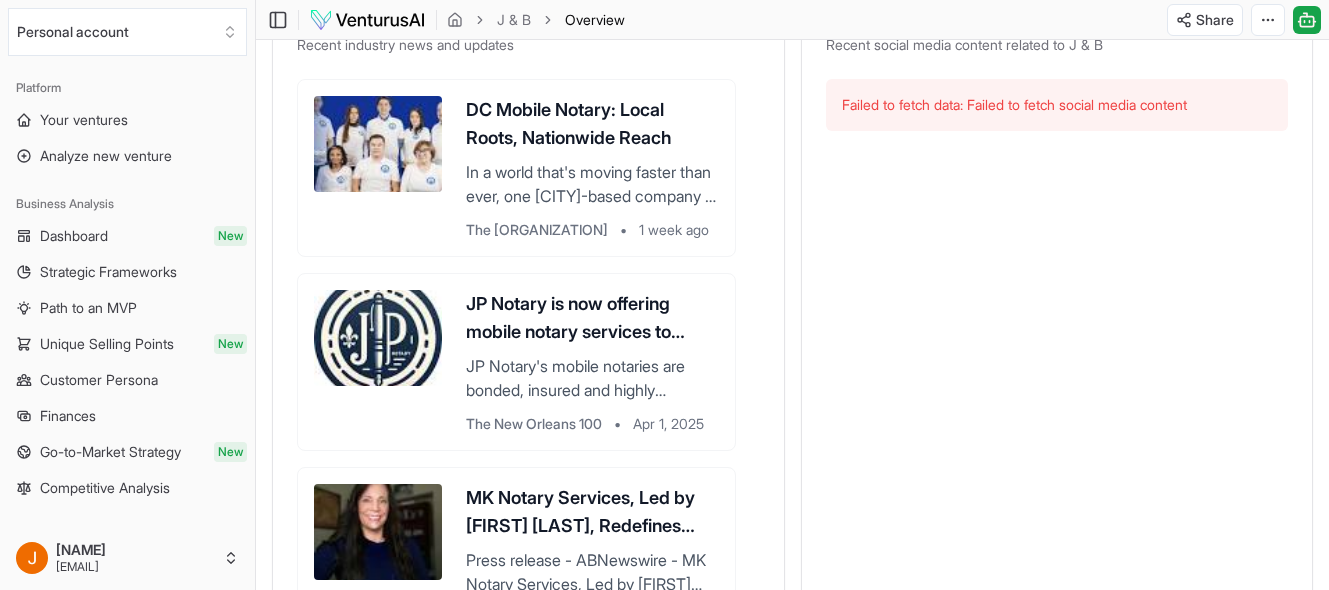 scroll, scrollTop: 917, scrollLeft: 0, axis: vertical 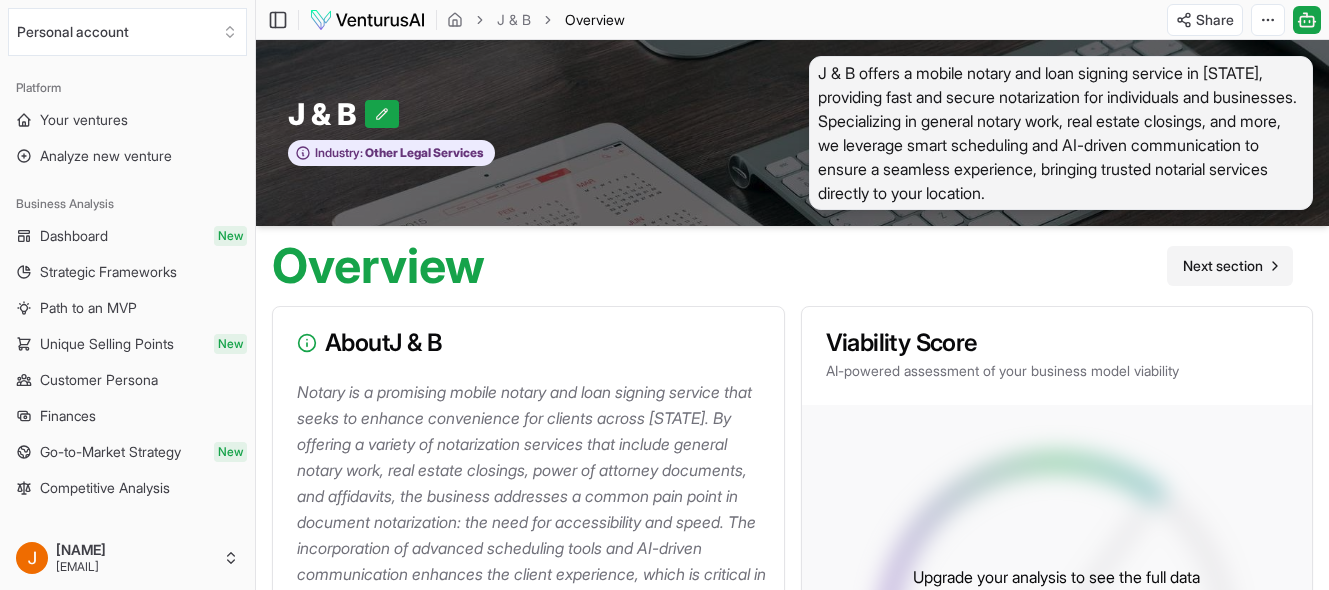 click on "Next section" at bounding box center (1230, 266) 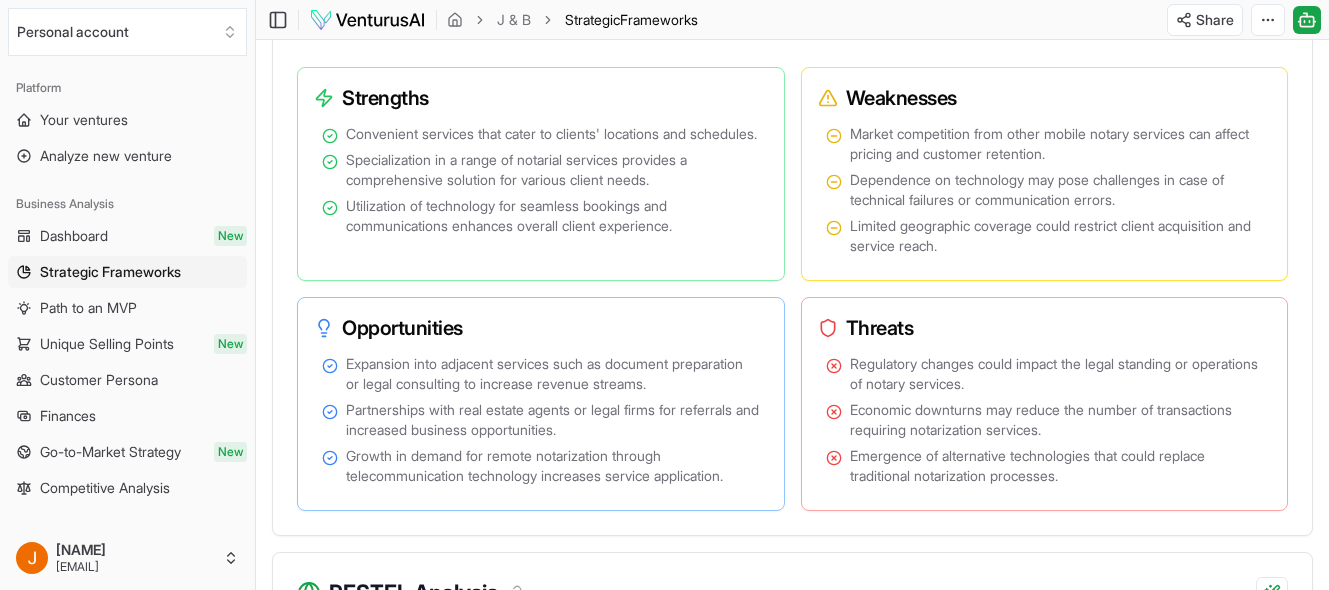 scroll, scrollTop: 1342, scrollLeft: 0, axis: vertical 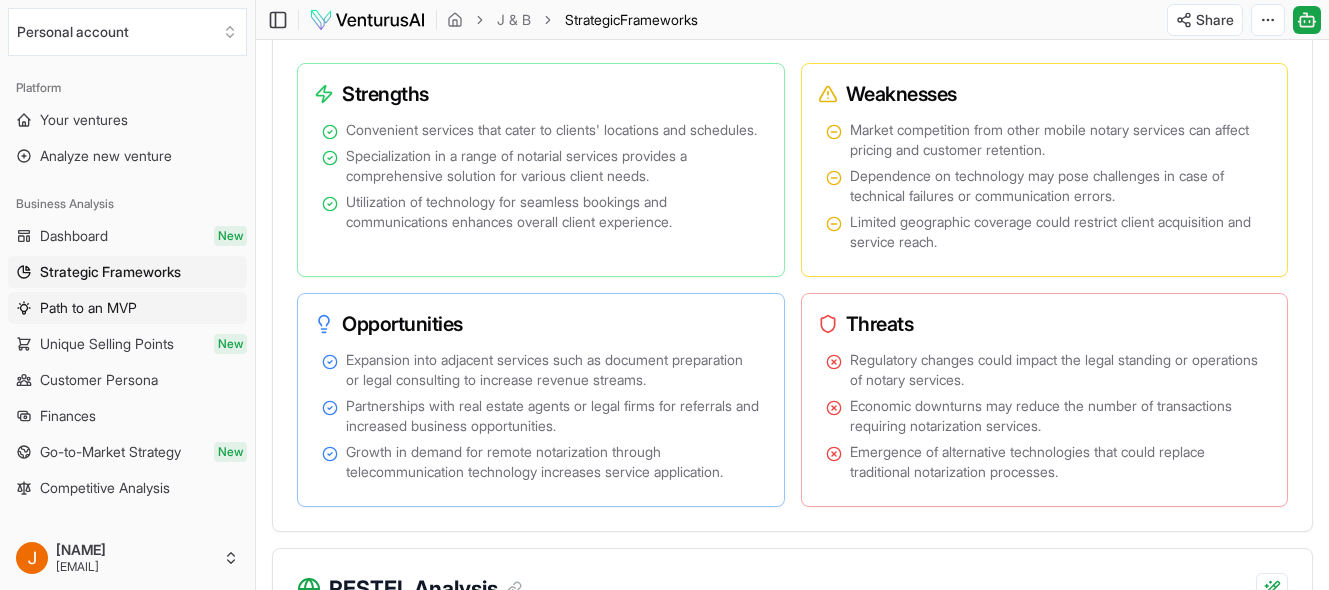 click on "Path to an MVP" at bounding box center [127, 308] 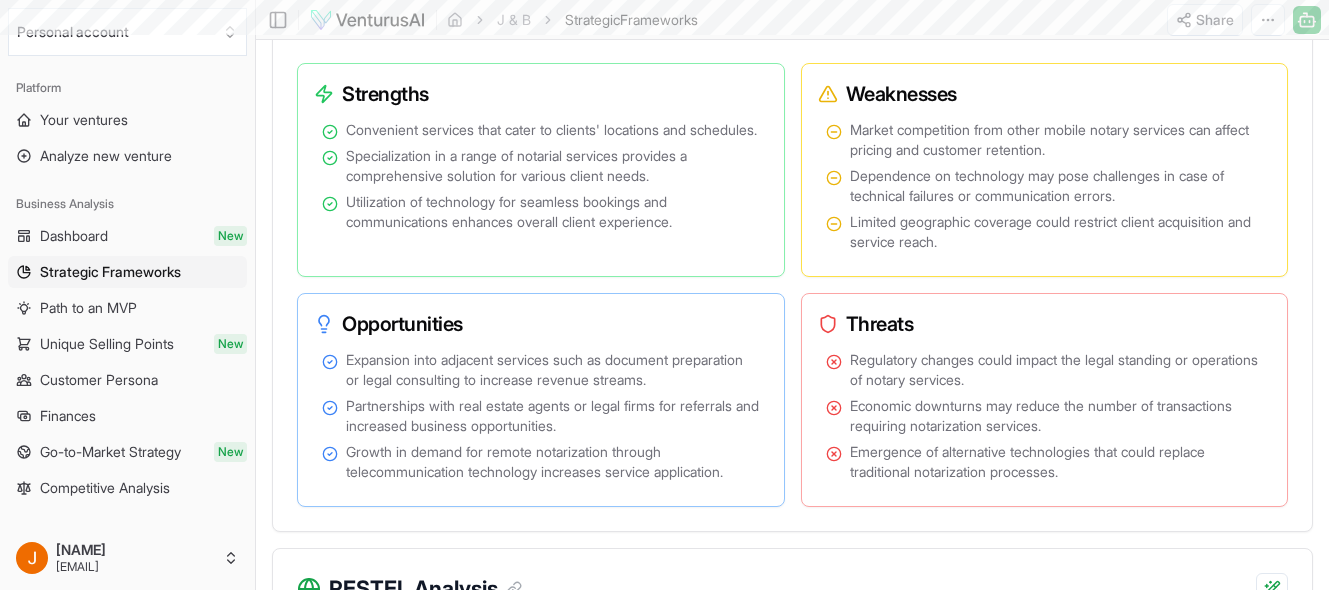 scroll, scrollTop: 0, scrollLeft: 0, axis: both 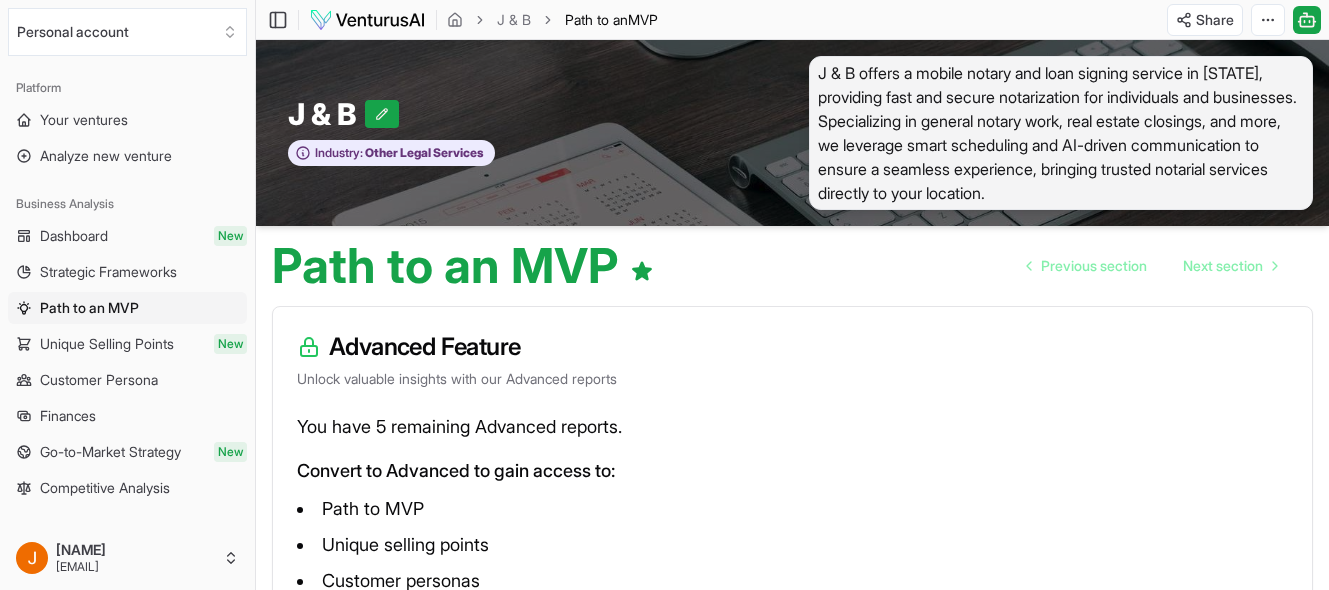 click on "J & B offers a mobile notary and loan signing service in [STATE], providing fast and secure notarization for individuals and businesses. Specializing in general notary work, real estate closings, and more, we leverage smart scheduling and AI-driven communication to ensure a seamless experience, bringing trusted notarial services directly to your location." at bounding box center (1061, 133) 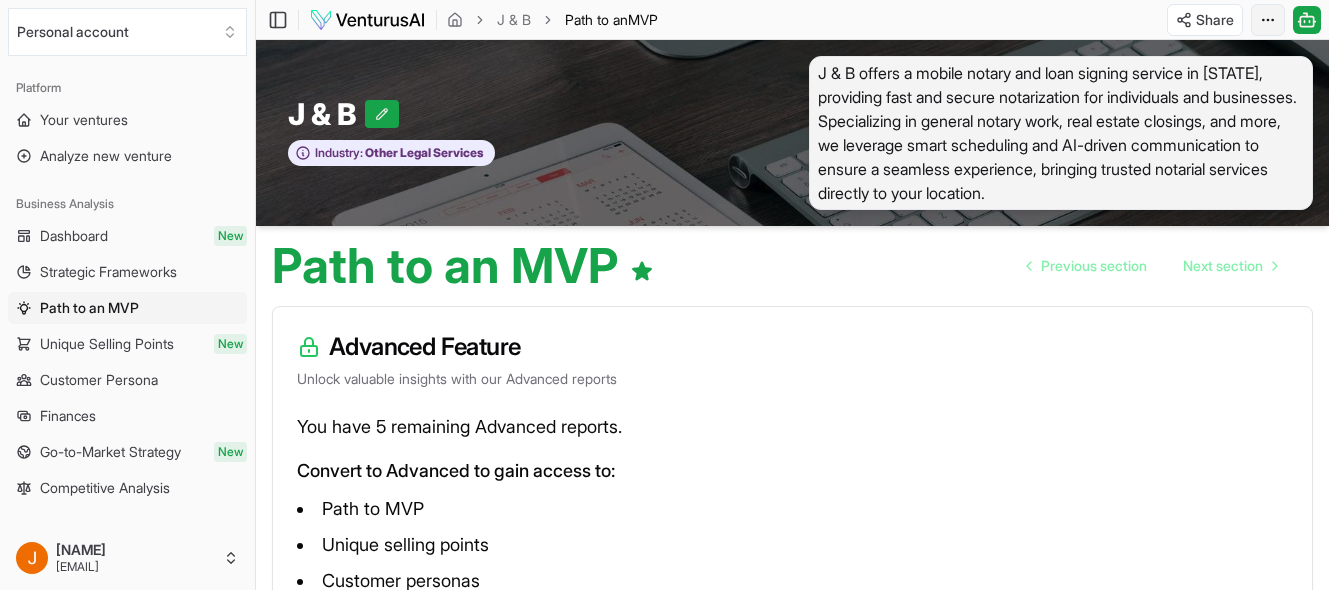 click on "We value your privacy We use cookies to enhance your browsing experience, serve personalized ads or content, and analyze our traffic. By clicking "Accept All", you consent to our use of cookies. Customize    Accept All Customize Consent Preferences   We use cookies to help you navigate efficiently and perform certain functions. You will find detailed information about all cookies under each consent category below. The cookies that are categorized as "Necessary" are stored on your browser as they are essential for enabling the basic functionalities of the site. ...  Show more Necessary Always Active Necessary cookies are required to enable the basic features of this site, such as providing secure log-in or adjusting your consent preferences. These cookies do not store any personally identifiable data. Cookie cookieyes-consent Duration 1 year Description Cookie __cf_bm Duration 1 hour Description This cookie, set by Cloudflare, is used to support Cloudflare Bot Management.  Cookie _cfuvid Duration session lidc" at bounding box center [664, 295] 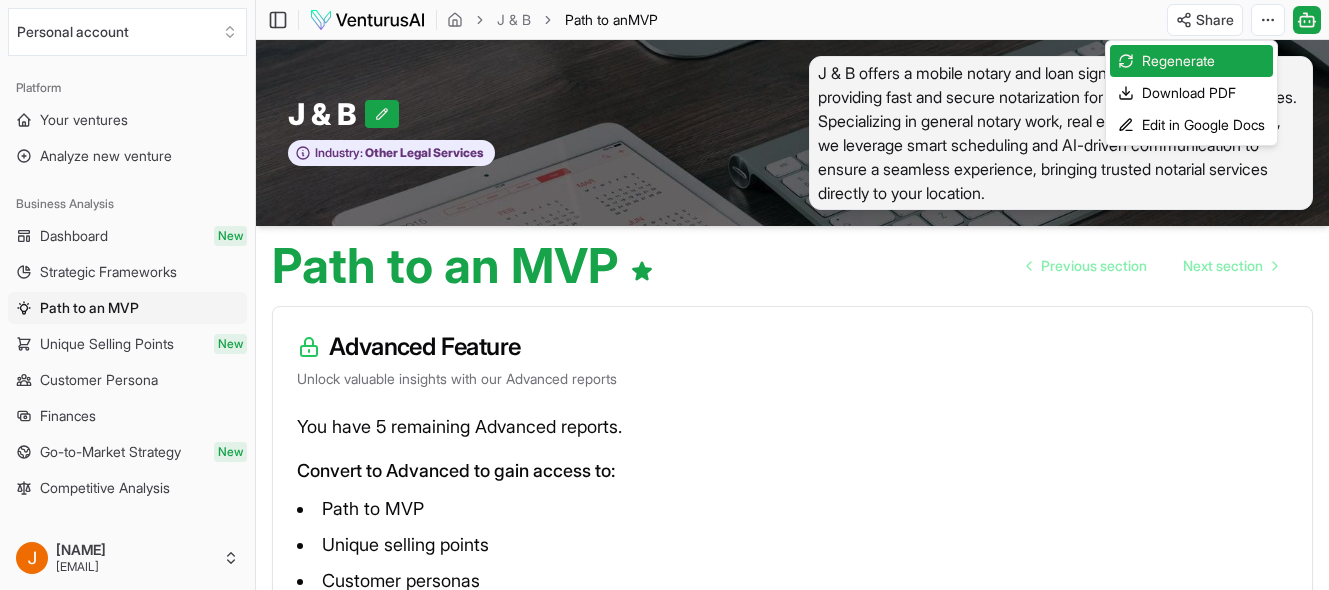 click on "We value your privacy We use cookies to enhance your browsing experience, serve personalized ads or content, and analyze our traffic. By clicking "Accept All", you consent to our use of cookies. Customize    Accept All Customize Consent Preferences   We use cookies to help you navigate efficiently and perform certain functions. You will find detailed information about all cookies under each consent category below. The cookies that are categorized as "Necessary" are stored on your browser as they are essential for enabling the basic functionalities of the site. ...  Show more Necessary Always Active Necessary cookies are required to enable the basic features of this site, such as providing secure log-in or adjusting your consent preferences. These cookies do not store any personally identifiable data. Cookie cookieyes-consent Duration 1 year Description Cookie __cf_bm Duration 1 hour Description This cookie, set by Cloudflare, is used to support Cloudflare Bot Management.  Cookie _cfuvid Duration session lidc" at bounding box center [664, 295] 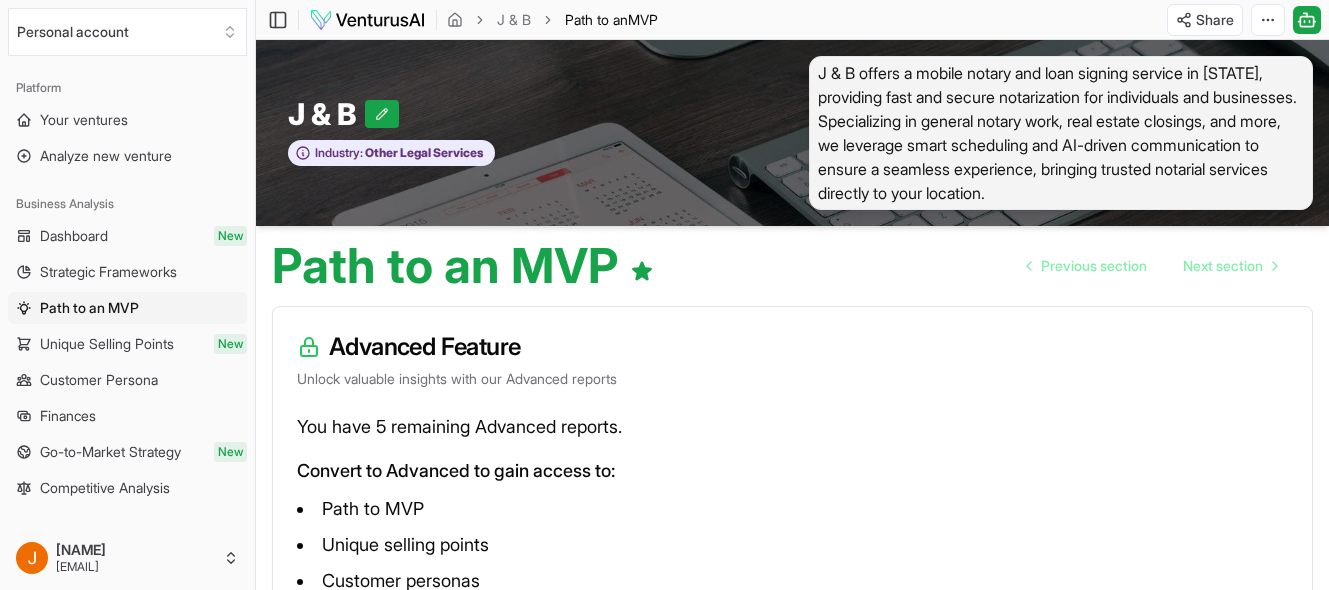 click on "We value your privacy We use cookies to enhance your browsing experience, serve personalized ads or content, and analyze our traffic. By clicking "Accept All", you consent to our use of cookies. Customize    Accept All Customize Consent Preferences   We use cookies to help you navigate efficiently and perform certain functions. You will find detailed information about all cookies under each consent category below. The cookies that are categorized as "Necessary" are stored on your browser as they are essential for enabling the basic functionalities of the site. ...  Show more Necessary Always Active Necessary cookies are required to enable the basic features of this site, such as providing secure log-in or adjusting your consent preferences. These cookies do not store any personally identifiable data. Cookie cookieyes-consent Duration 1 year Description Cookie __cf_bm Duration 1 hour Description This cookie, set by Cloudflare, is used to support Cloudflare Bot Management.  Cookie _cfuvid Duration session lidc" at bounding box center (664, 295) 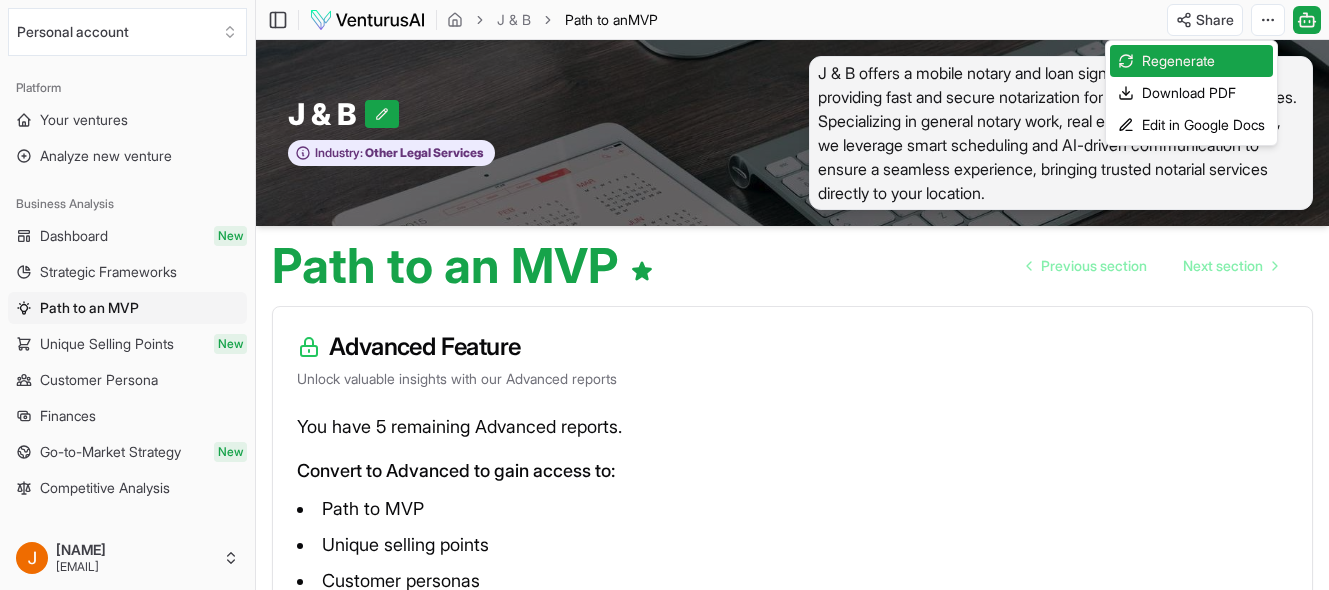 click on "We value your privacy We use cookies to enhance your browsing experience, serve personalized ads or content, and analyze our traffic. By clicking "Accept All", you consent to our use of cookies. Customize    Accept All Customize Consent Preferences   We use cookies to help you navigate efficiently and perform certain functions. You will find detailed information about all cookies under each consent category below. The cookies that are categorized as "Necessary" are stored on your browser as they are essential for enabling the basic functionalities of the site. ...  Show more Necessary Always Active Necessary cookies are required to enable the basic features of this site, such as providing secure log-in or adjusting your consent preferences. These cookies do not store any personally identifiable data. Cookie cookieyes-consent Duration 1 year Description Cookie __cf_bm Duration 1 hour Description This cookie, set by Cloudflare, is used to support Cloudflare Bot Management.  Cookie _cfuvid Duration session lidc" at bounding box center (664, 295) 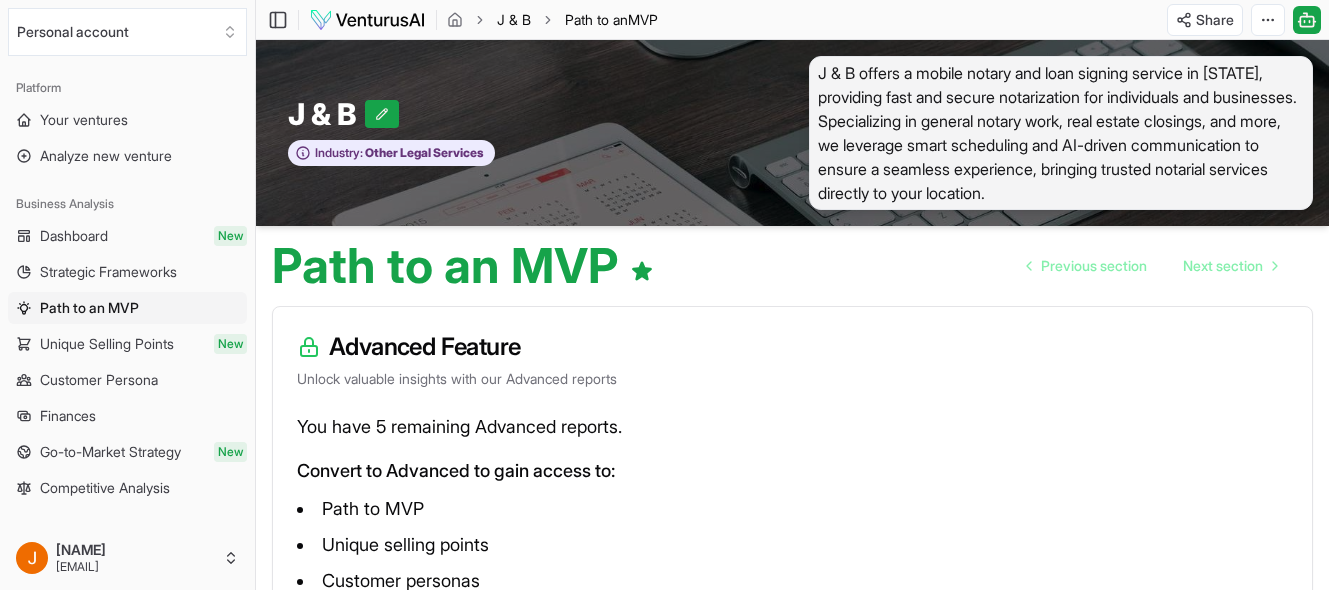 click on "J & B" at bounding box center (514, 20) 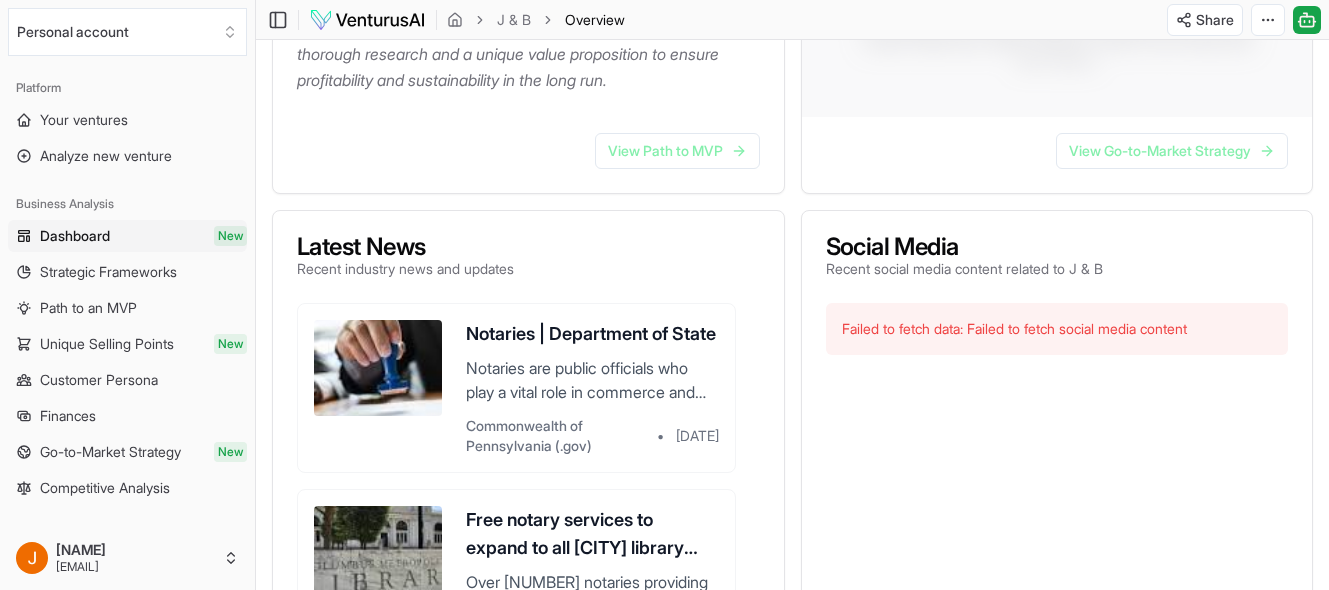 scroll, scrollTop: 698, scrollLeft: 0, axis: vertical 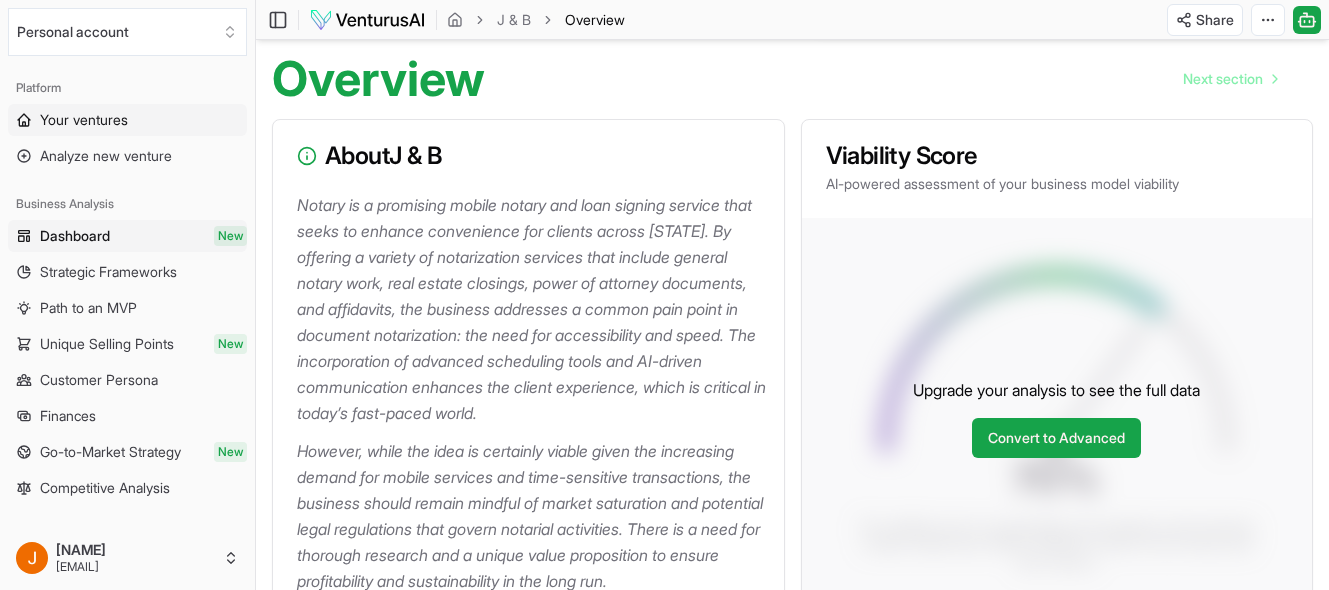 click on "Your ventures" at bounding box center [127, 120] 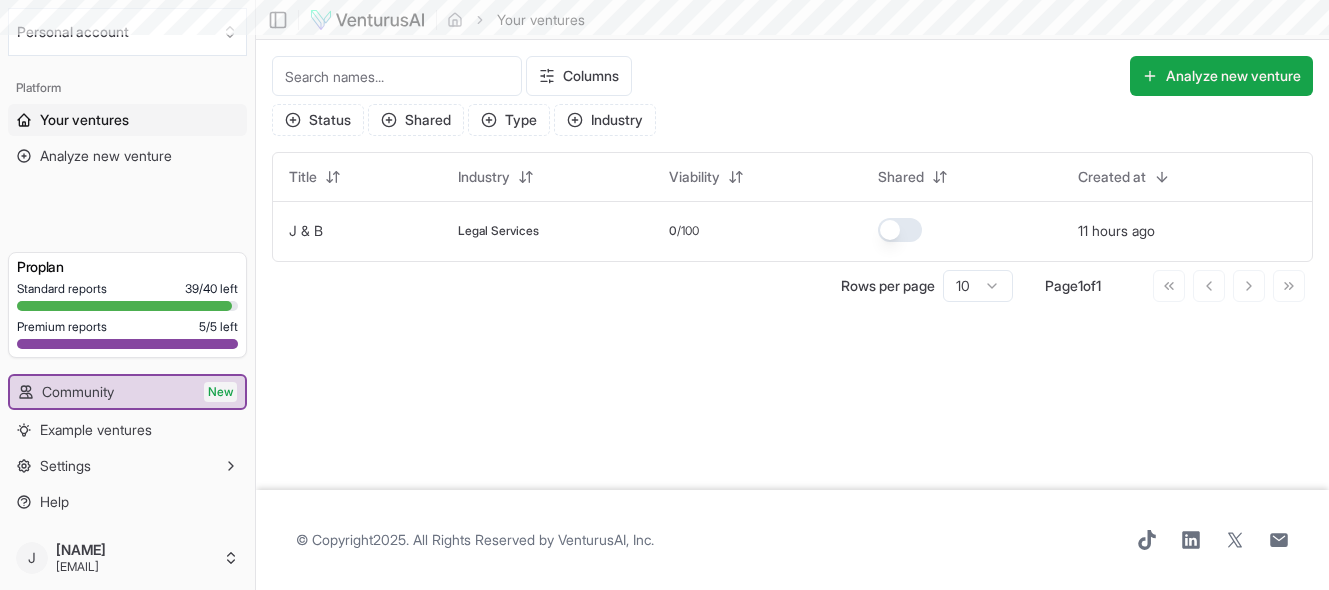 scroll, scrollTop: 0, scrollLeft: 0, axis: both 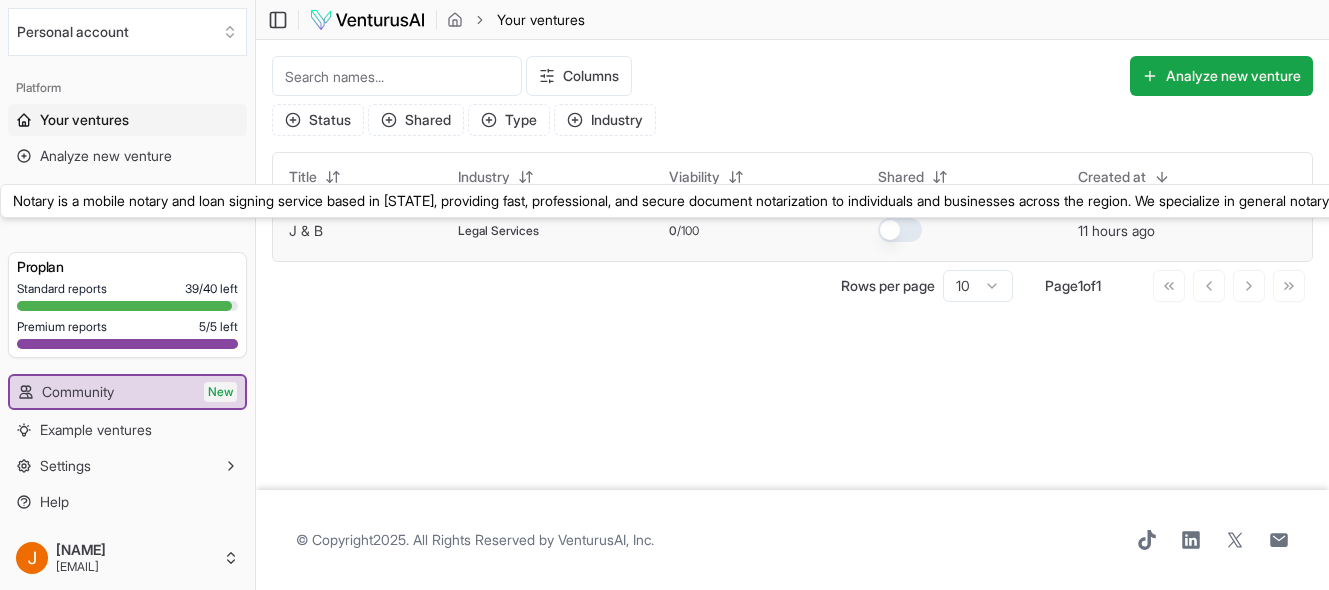 click on "J & B" at bounding box center (306, 230) 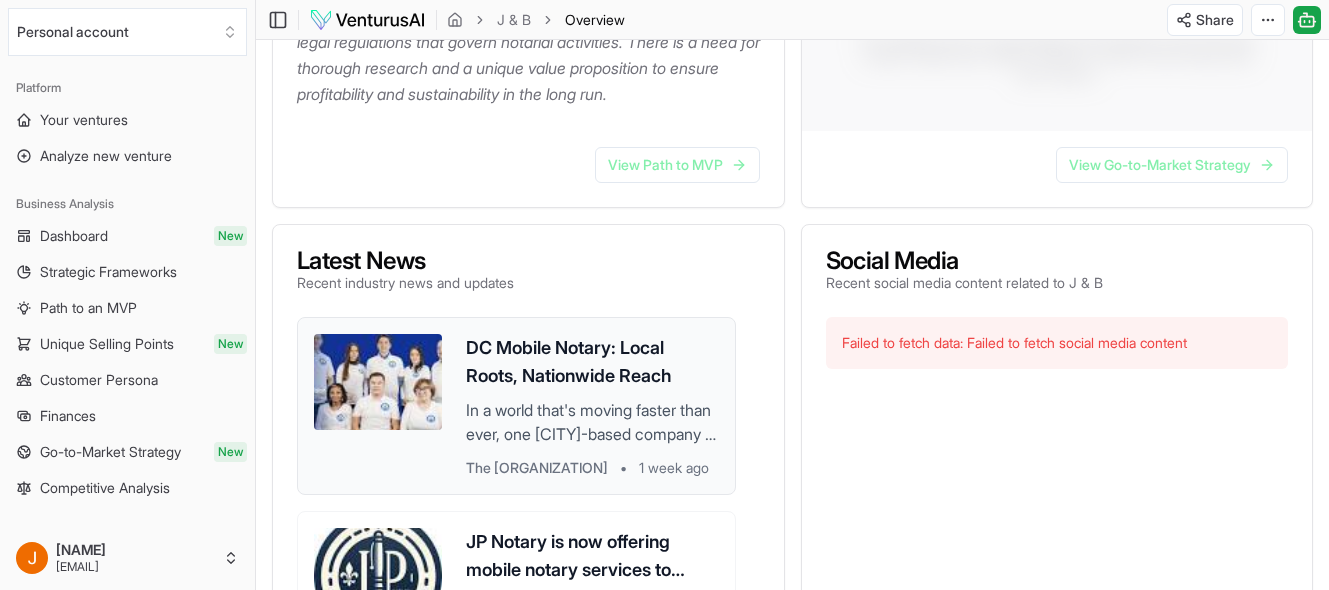 scroll, scrollTop: 708, scrollLeft: 0, axis: vertical 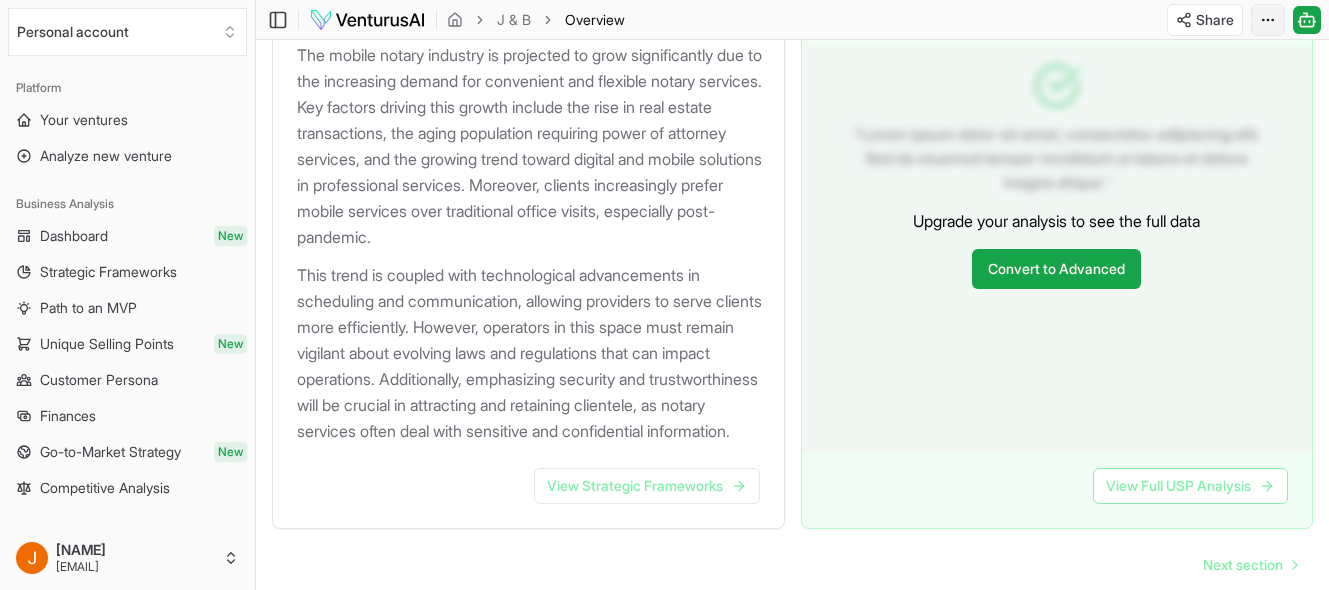 click on "We value your privacy We use cookies to enhance your browsing experience, serve personalized ads or content, and analyze our traffic. By clicking "Accept All", you consent to our use of cookies. Customize    Accept All Customize Consent Preferences   We use cookies to help you navigate efficiently and perform certain functions. You will find detailed information about all cookies under each consent category below. The cookies that are categorized as "Necessary" are stored on your browser as they are essential for enabling the basic functionalities of the site. ...  Show more Necessary Always Active Necessary cookies are required to enable the basic features of this site, such as providing secure log-in or adjusting your consent preferences. These cookies do not store any personally identifiable data. Cookie cookieyes-consent Duration 1 year Description Cookie __cf_bm Duration 1 hour Description This cookie, set by Cloudflare, is used to support Cloudflare Bot Management.  Cookie _cfuvid Duration session lidc" at bounding box center (664, -1920) 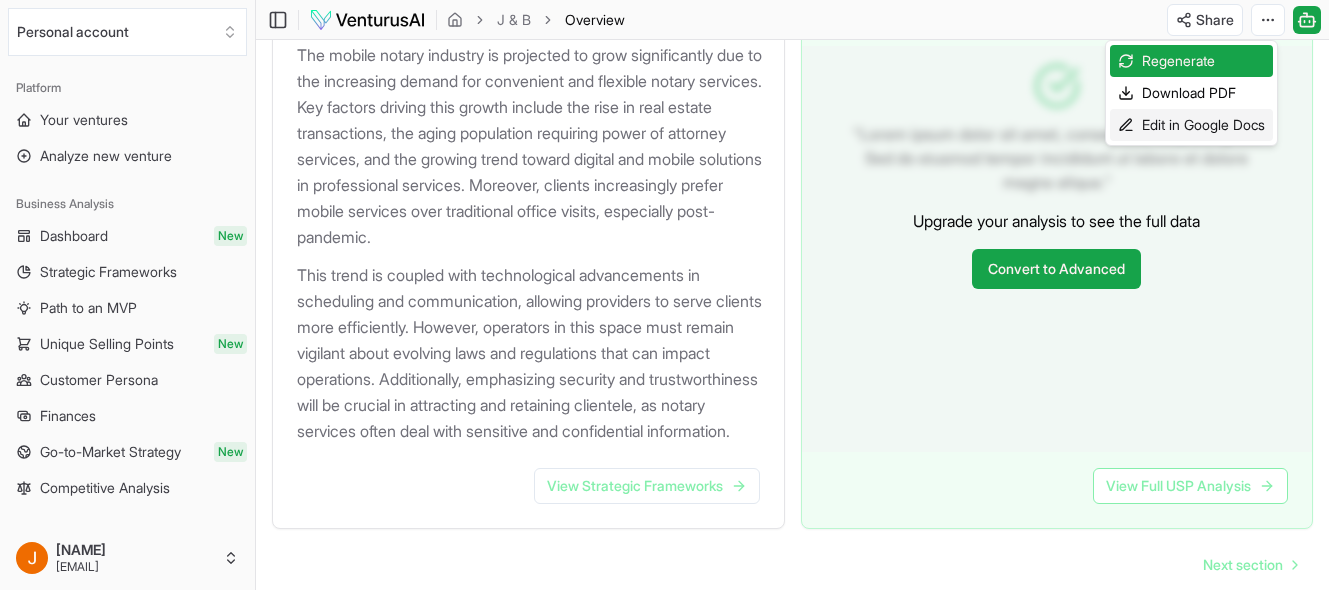 click on "Edit in Google Docs" at bounding box center [1191, 125] 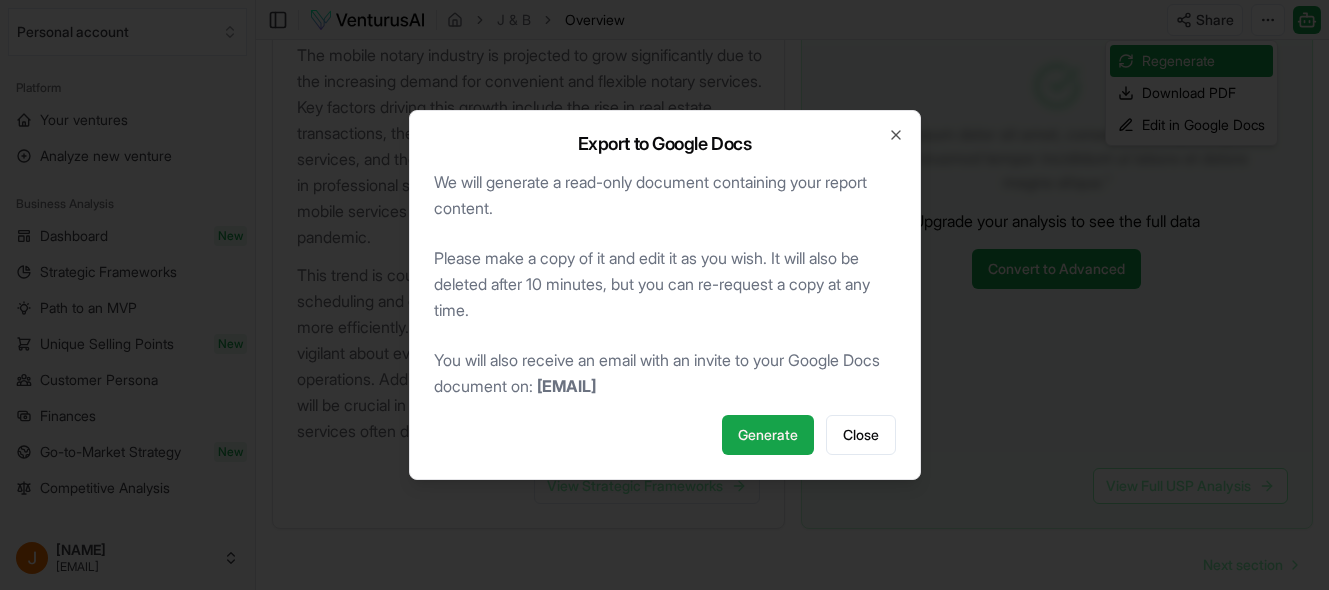 click on "Export to Google Docs We will generate a read-only document containing your report content. Please make a copy of it and edit it as you wish. It will also be deleted after 10 minutes, but you can re-request a copy at any time. You will also receive an email with an invite to your Google Docs document on: [EMAIL] Generate Close Close" at bounding box center (665, 295) 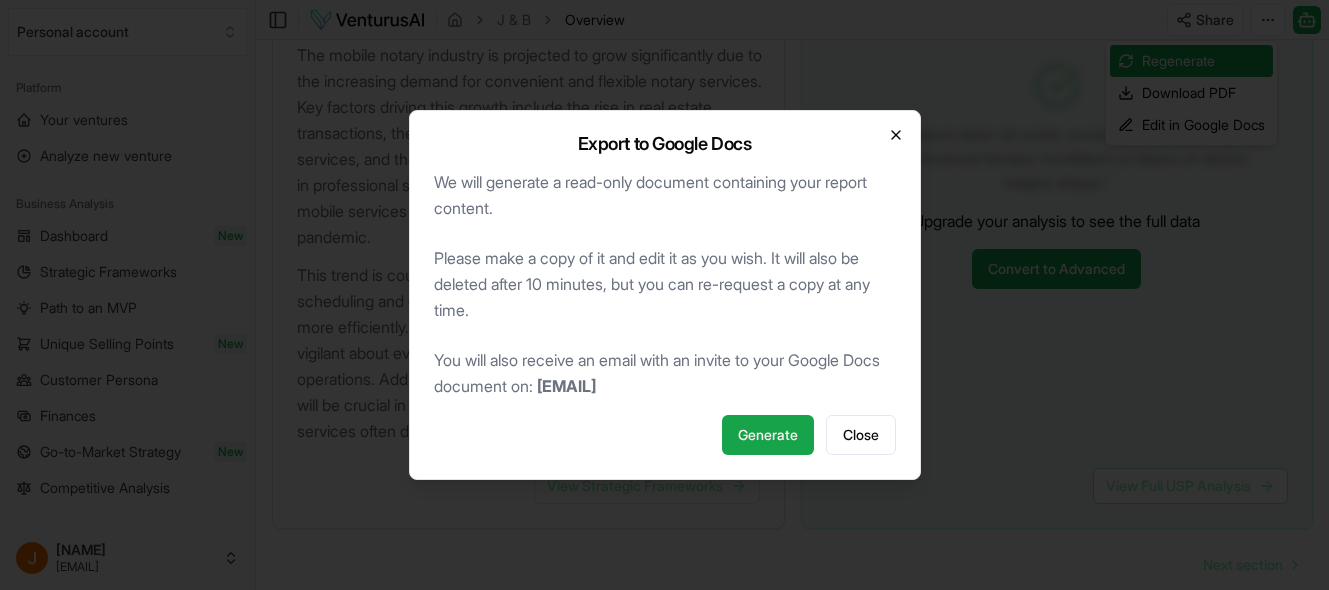 click 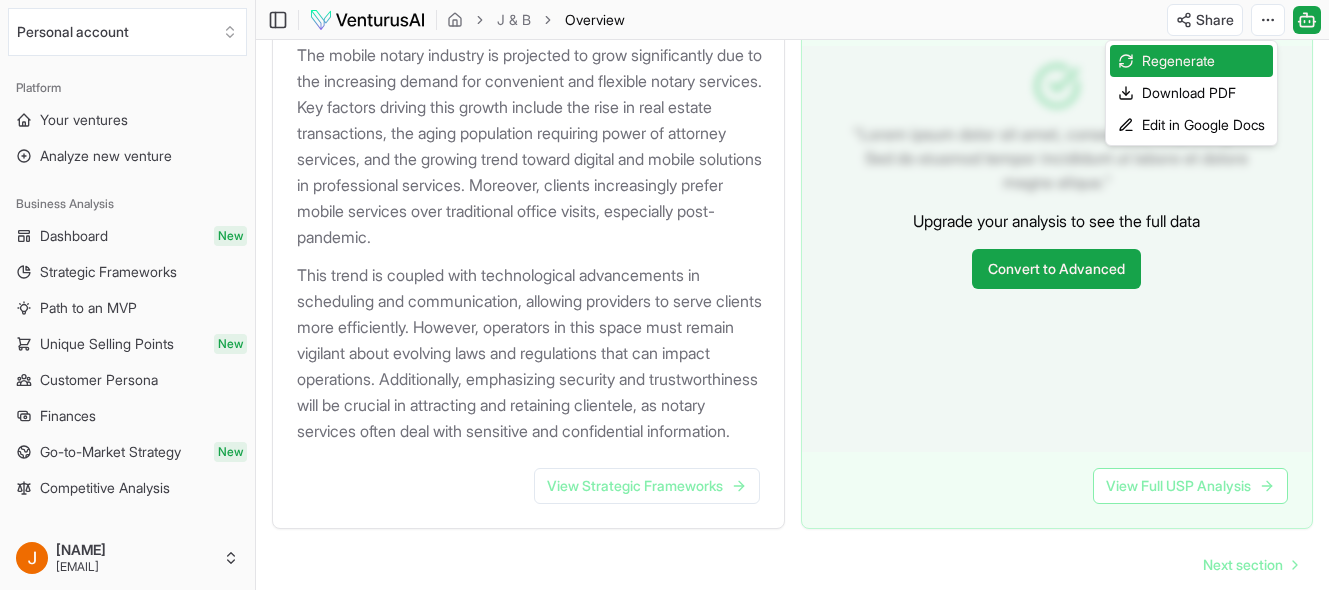 click on "We value your privacy We use cookies to enhance your browsing experience, serve personalized ads or content, and analyze our traffic. By clicking "Accept All", you consent to our use of cookies. Customize    Accept All Customize Consent Preferences   We use cookies to help you navigate efficiently and perform certain functions. You will find detailed information about all cookies under each consent category below. The cookies that are categorized as "Necessary" are stored on your browser as they are essential for enabling the basic functionalities of the site. ...  Show more Necessary Always Active Necessary cookies are required to enable the basic features of this site, such as providing secure log-in or adjusting your consent preferences. These cookies do not store any personally identifiable data. Cookie cookieyes-consent Duration 1 year Description Cookie __cf_bm Duration 1 hour Description This cookie, set by Cloudflare, is used to support Cloudflare Bot Management.  Cookie _cfuvid Duration session lidc" at bounding box center (664, -1920) 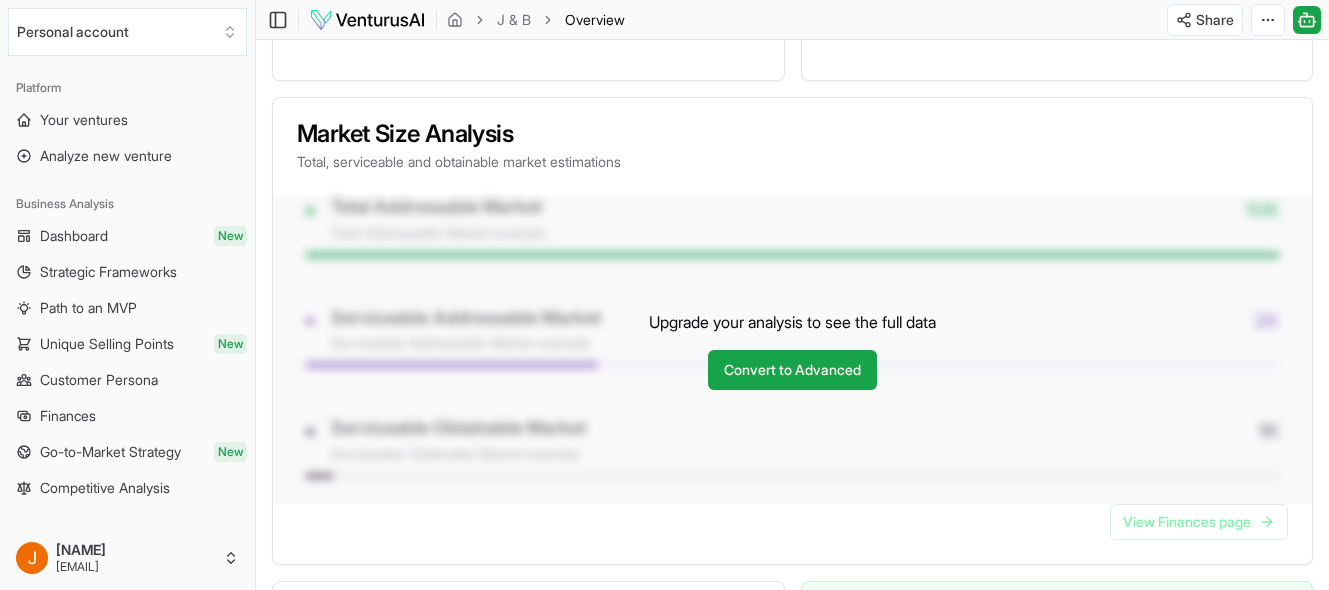 scroll, scrollTop: 1587, scrollLeft: 0, axis: vertical 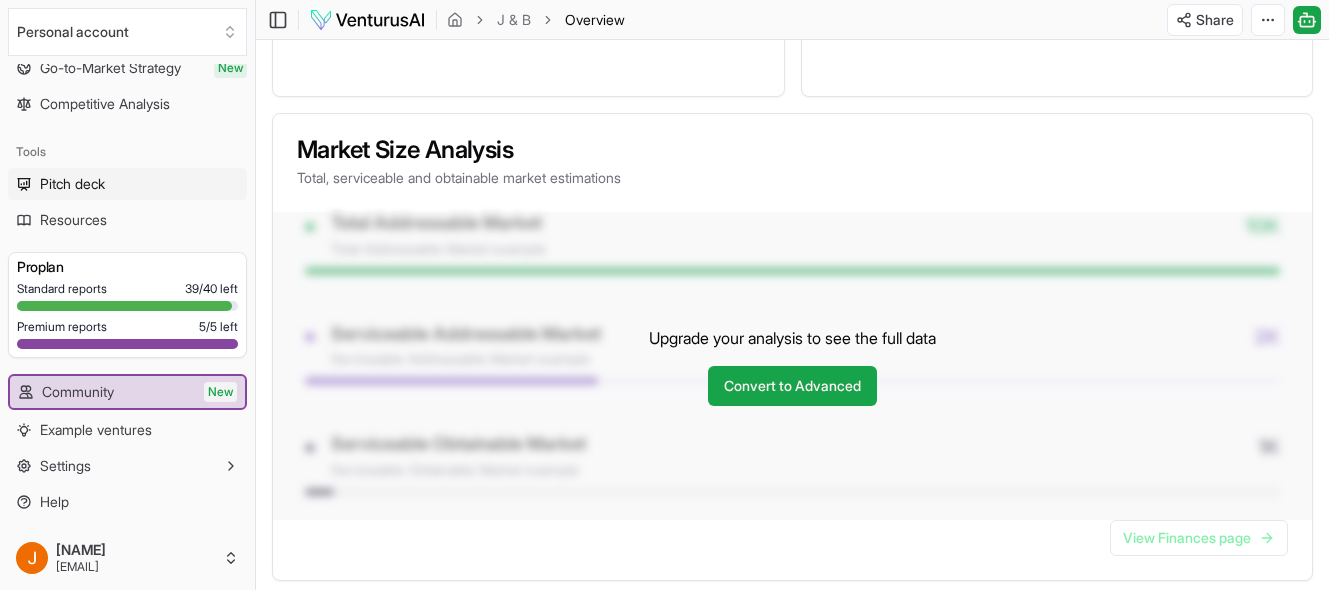 click on "Pitch deck" at bounding box center (127, 184) 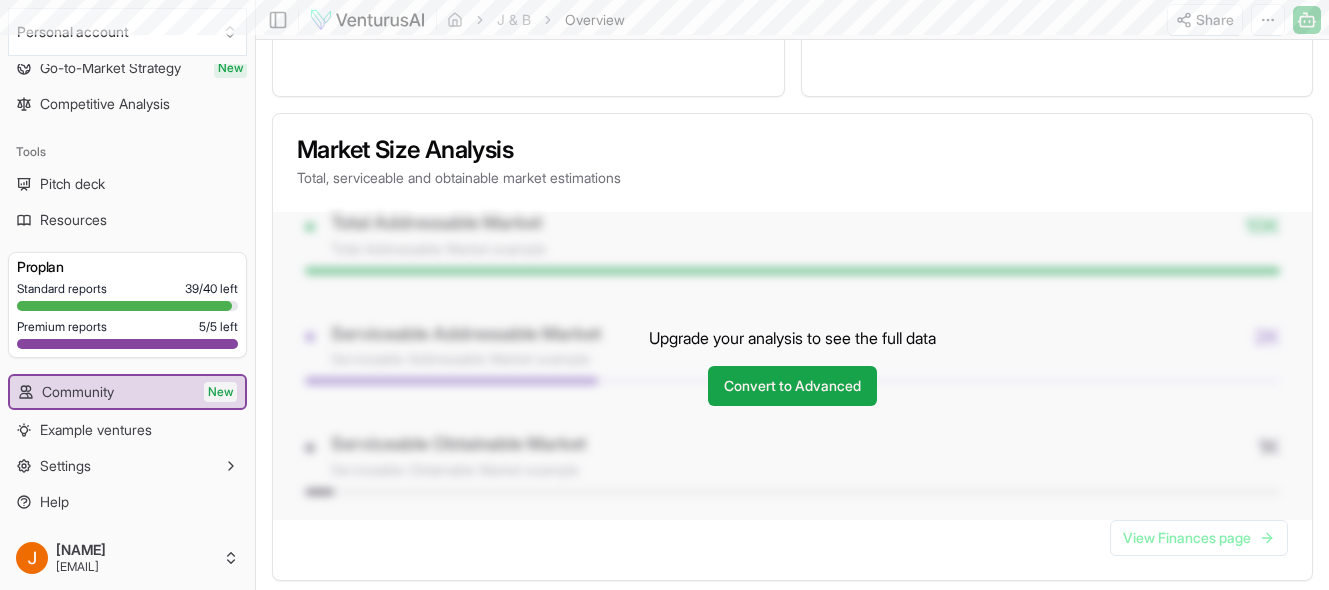 scroll, scrollTop: 0, scrollLeft: 0, axis: both 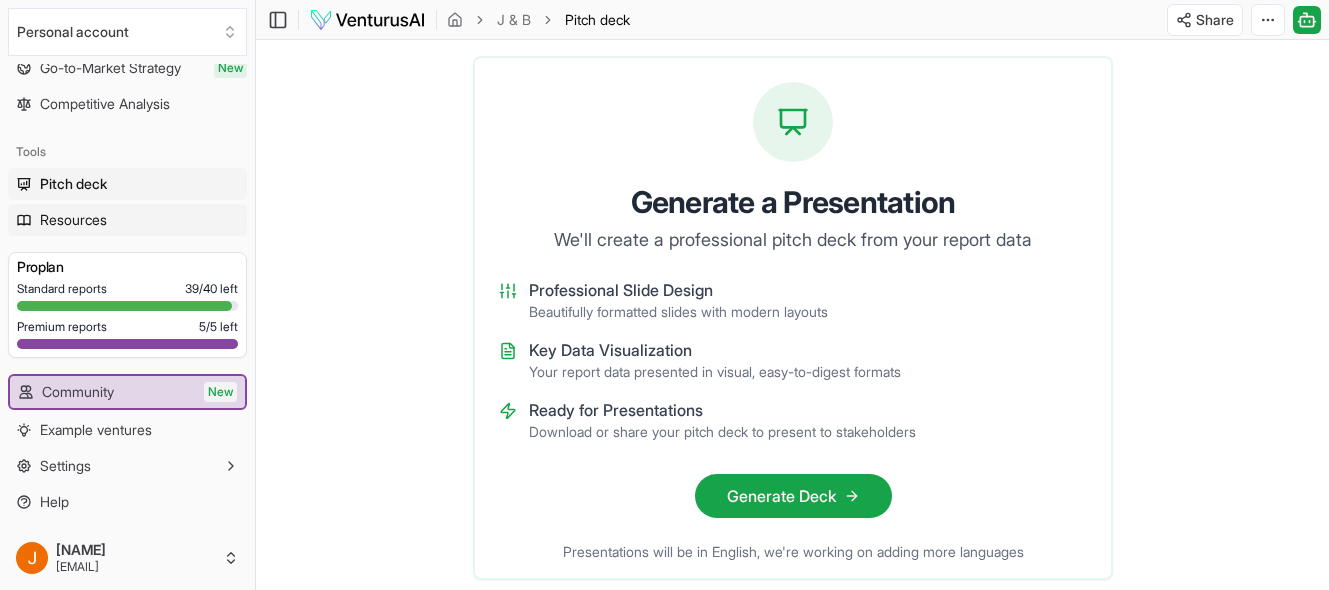 click on "Resources" at bounding box center [127, 220] 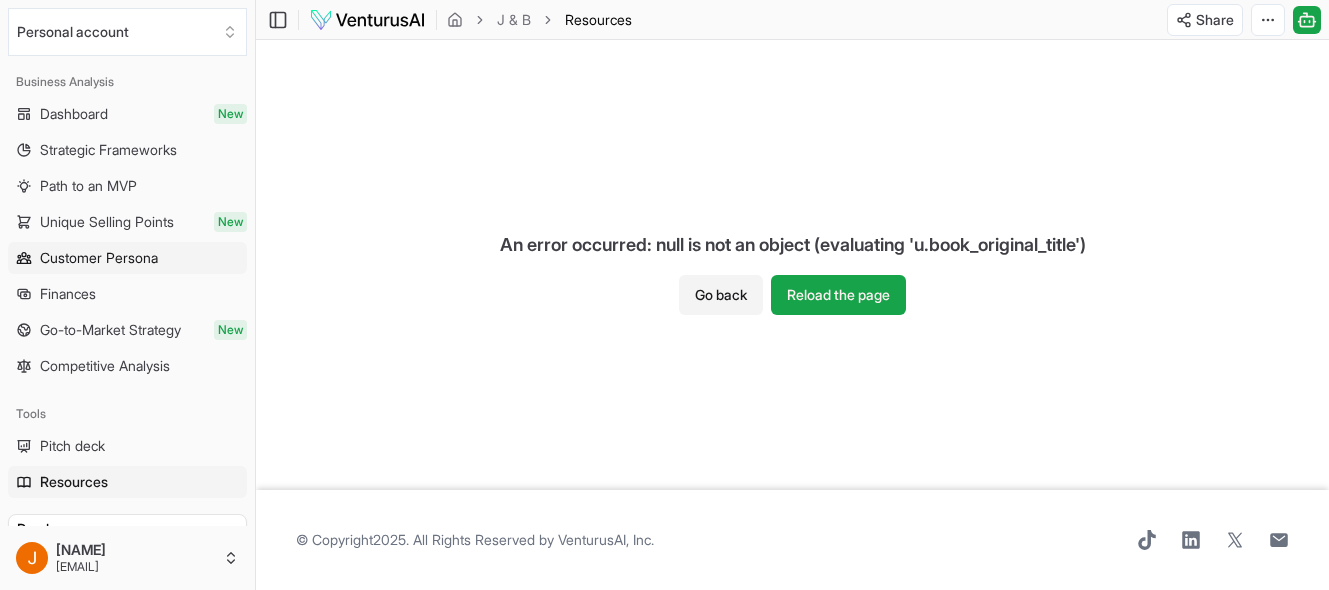 scroll, scrollTop: 111, scrollLeft: 0, axis: vertical 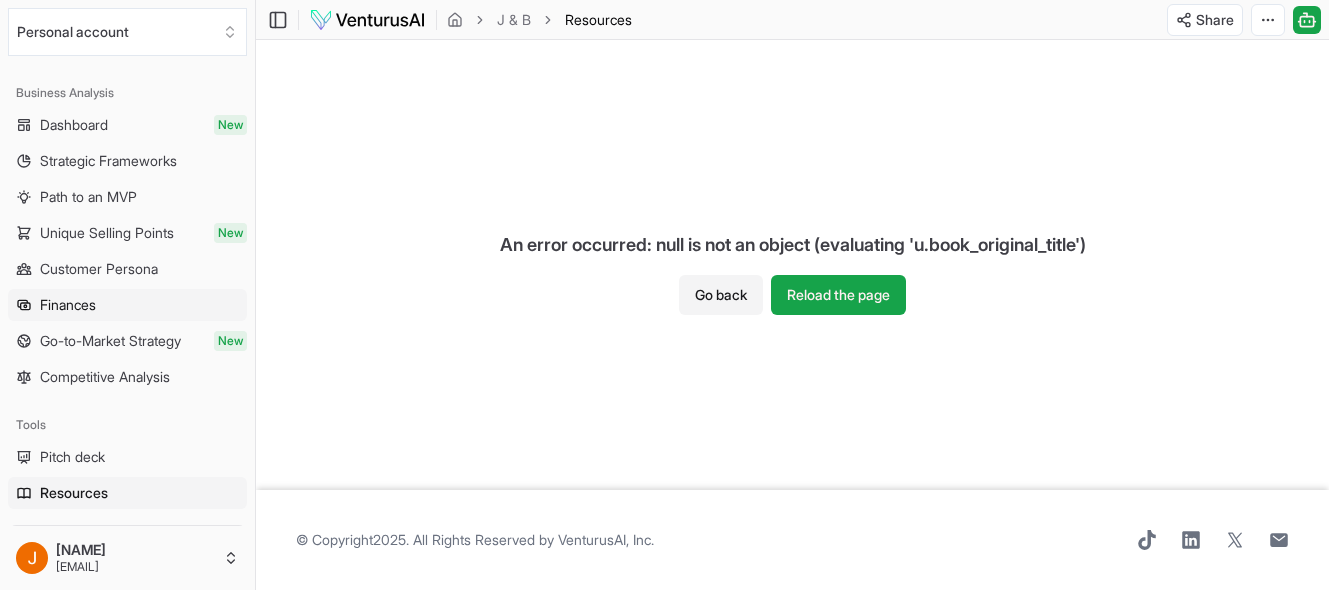 click on "Finances" at bounding box center (127, 305) 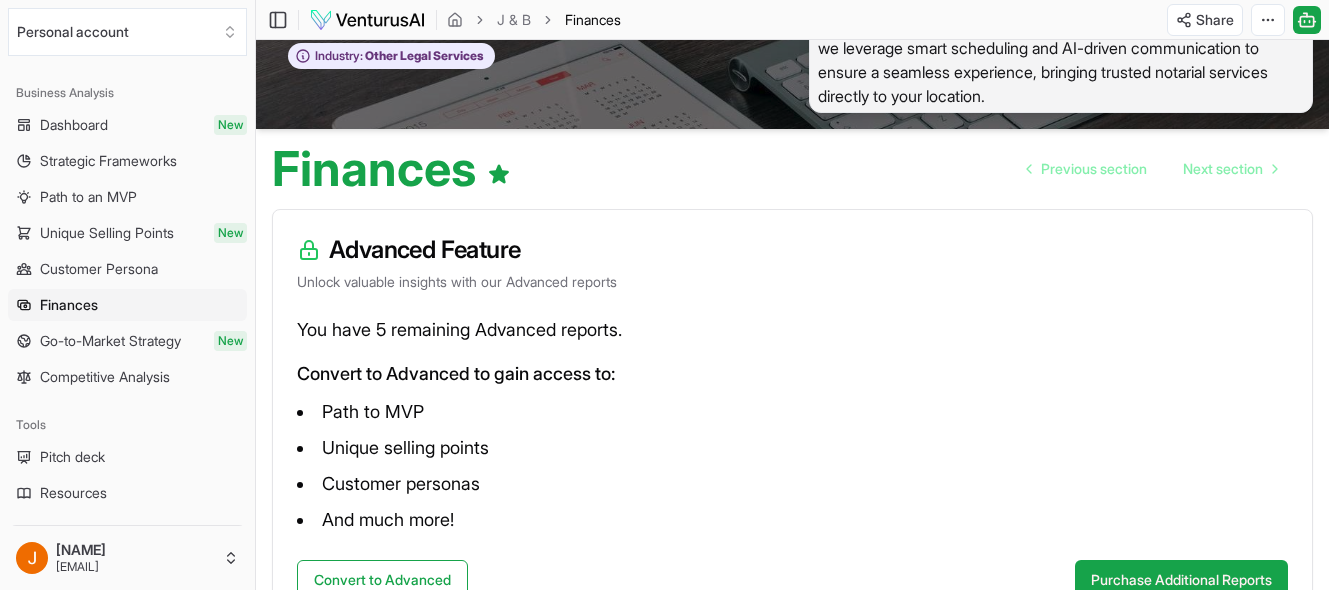 scroll, scrollTop: 84, scrollLeft: 0, axis: vertical 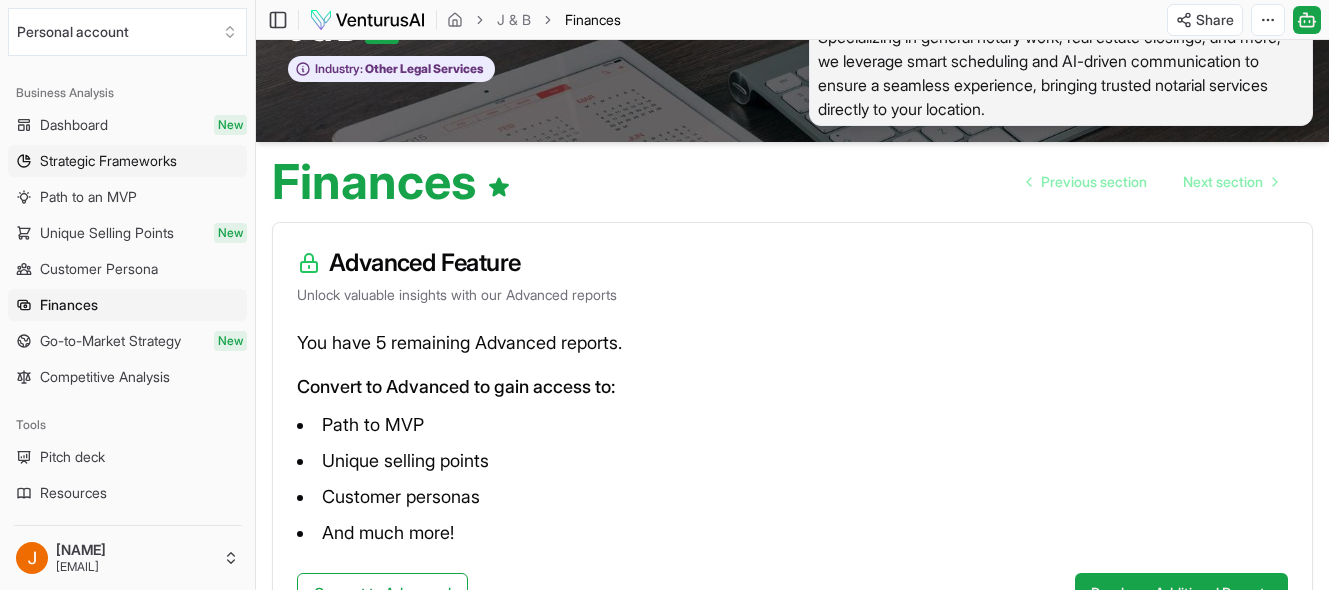 click on "Strategic Frameworks" at bounding box center [108, 161] 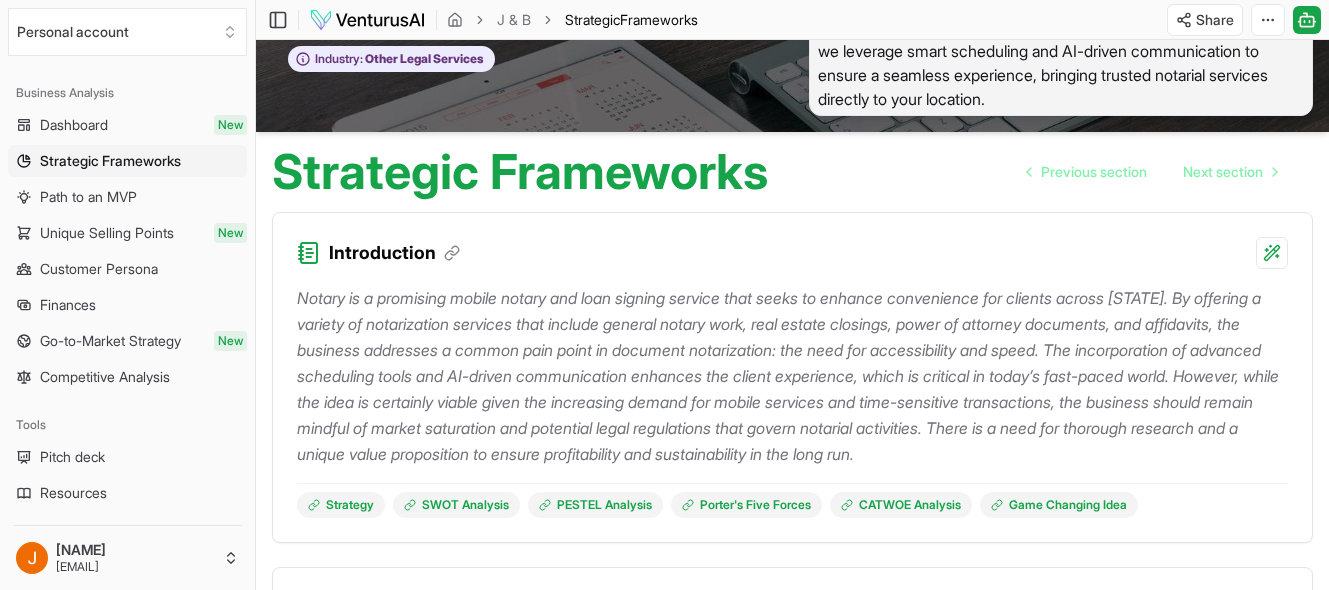 scroll, scrollTop: 106, scrollLeft: 0, axis: vertical 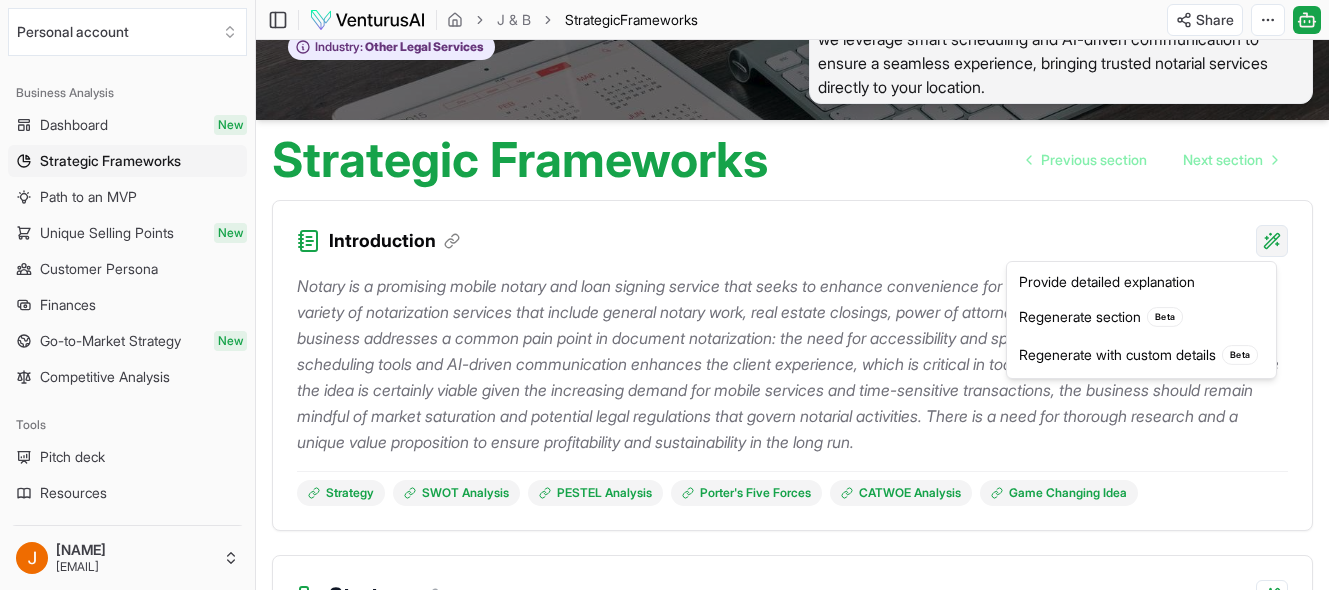 click on "We value your privacy We use cookies to enhance your browsing experience, serve personalized ads or content, and analyze our traffic. By clicking "Accept All", you consent to our use of cookies. Customize    Accept All Customize Consent Preferences   We use cookies to help you navigate efficiently and perform certain functions. You will find detailed information about all cookies under each consent category below. The cookies that are categorized as "Necessary" are stored on your browser as they are essential for enabling the basic functionalities of the site. ...  Show more Necessary Always Active Necessary cookies are required to enable the basic features of this site, such as providing secure log-in or adjusting your consent preferences. These cookies do not store any personally identifiable data. Cookie cookieyes-consent Duration 1 year Description Cookie __cf_bm Duration 1 hour Description This cookie, set by Cloudflare, is used to support Cloudflare Bot Management.  Cookie _cfuvid Duration session lidc" at bounding box center (664, 189) 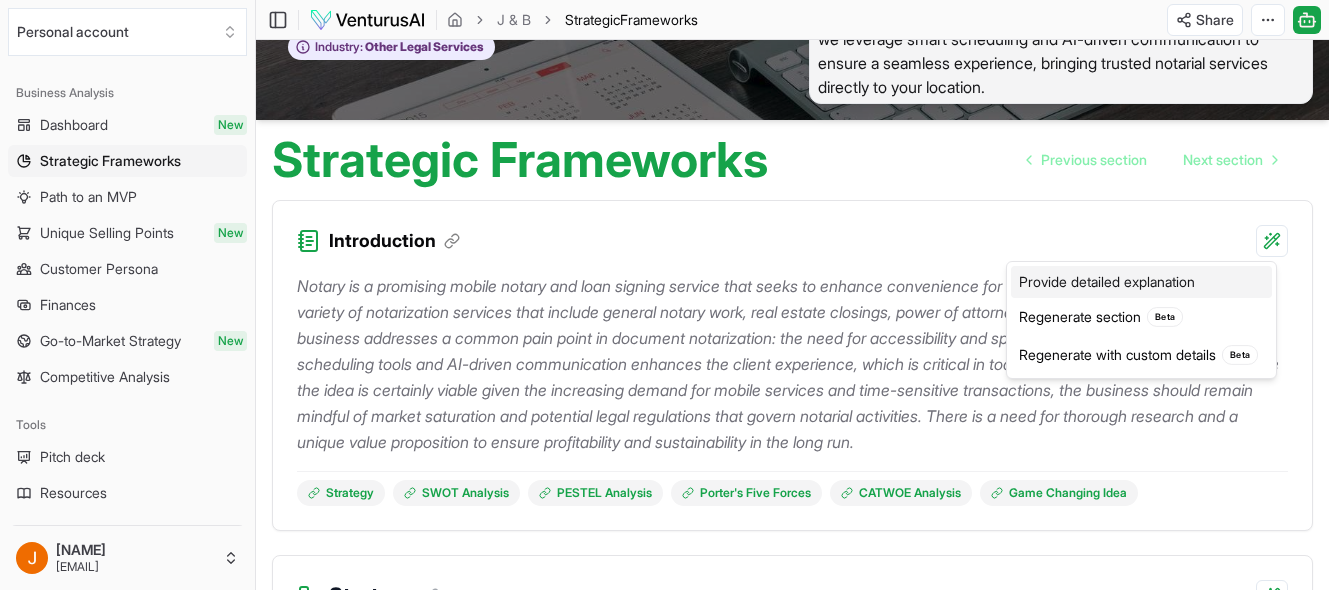 click on "Provide detailed explanation" at bounding box center [1141, 282] 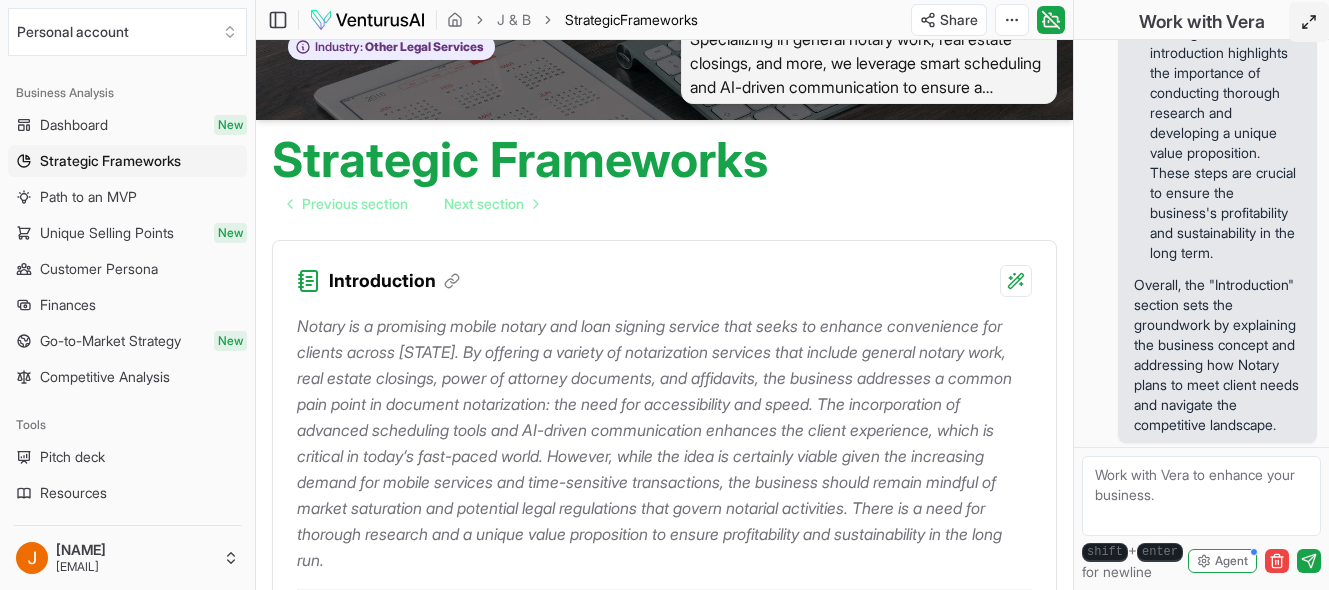 click 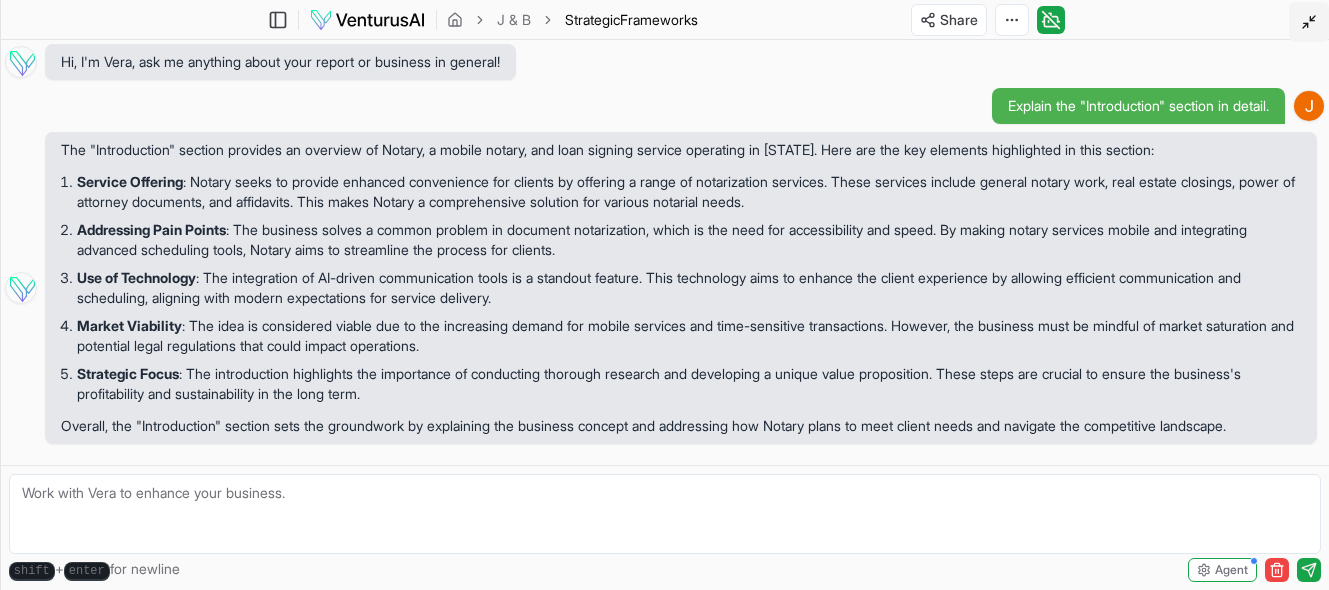 scroll, scrollTop: 0, scrollLeft: 0, axis: both 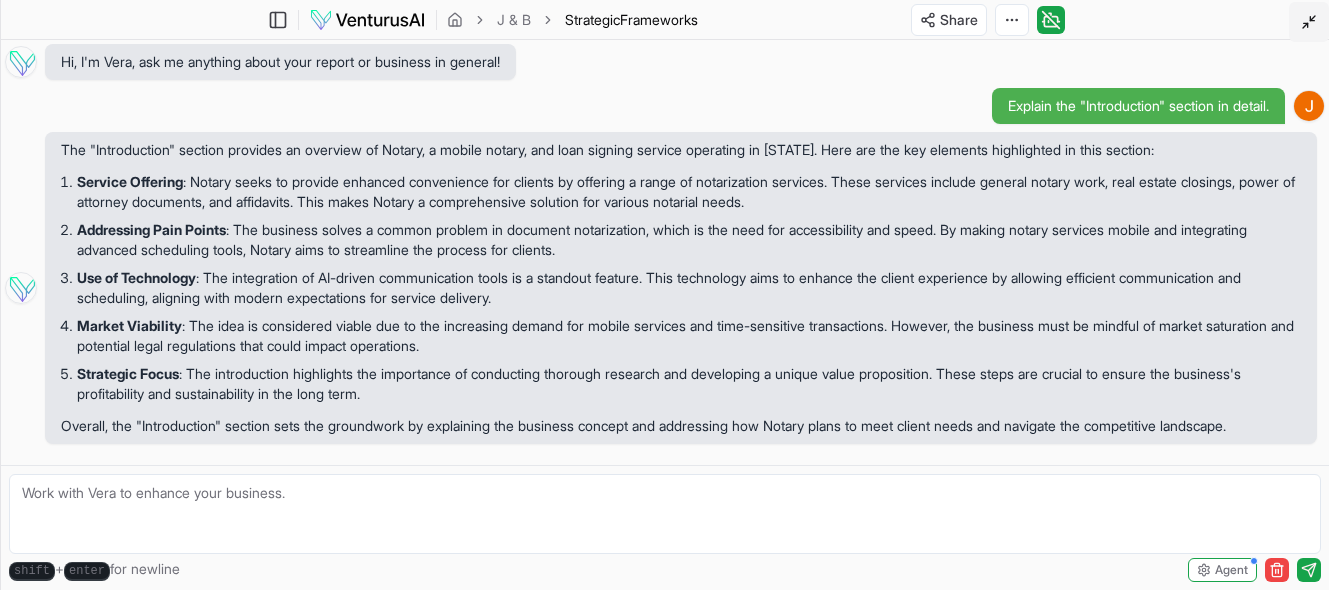 click 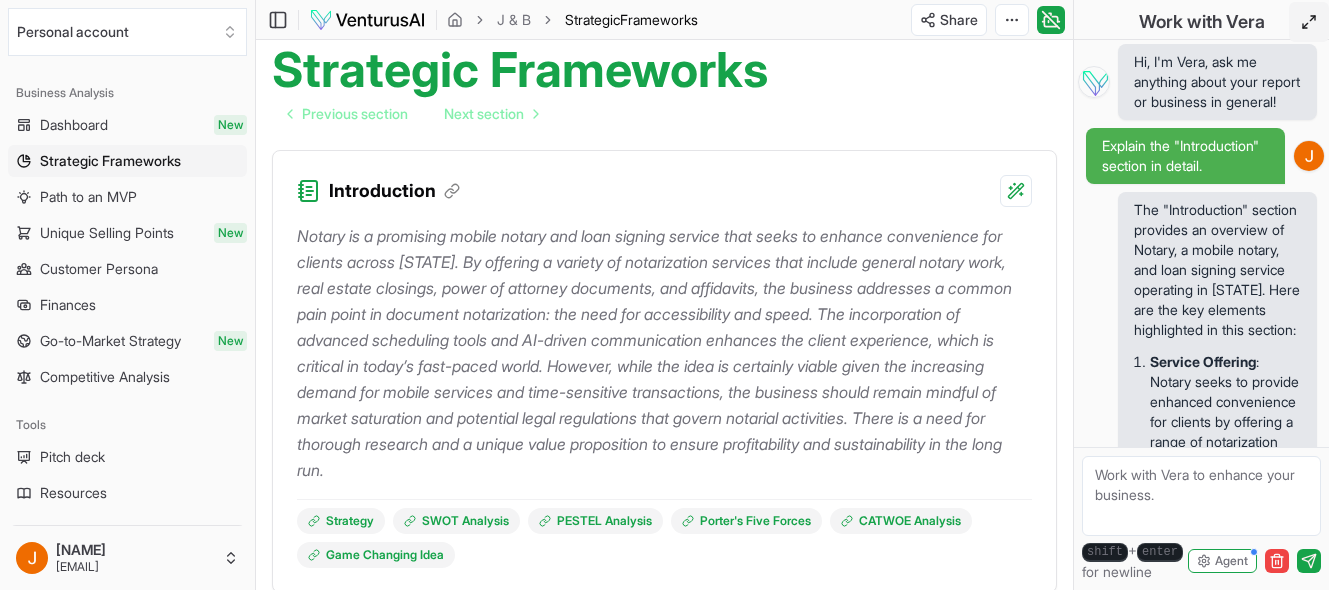 scroll, scrollTop: 198, scrollLeft: 0, axis: vertical 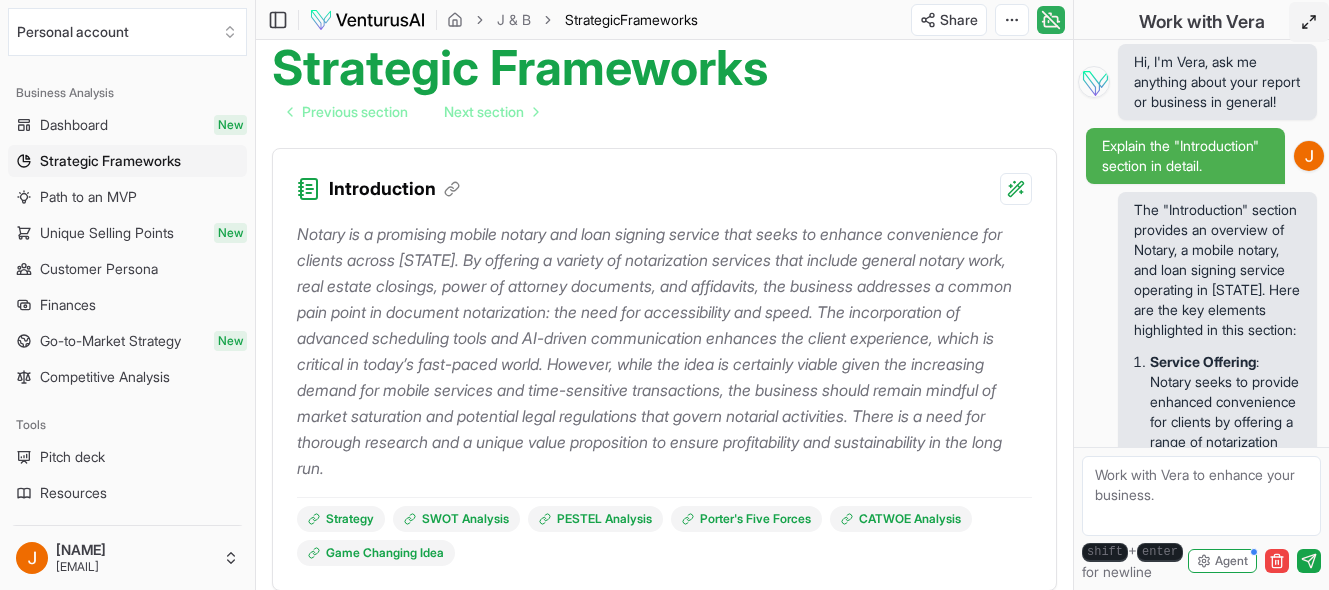 click 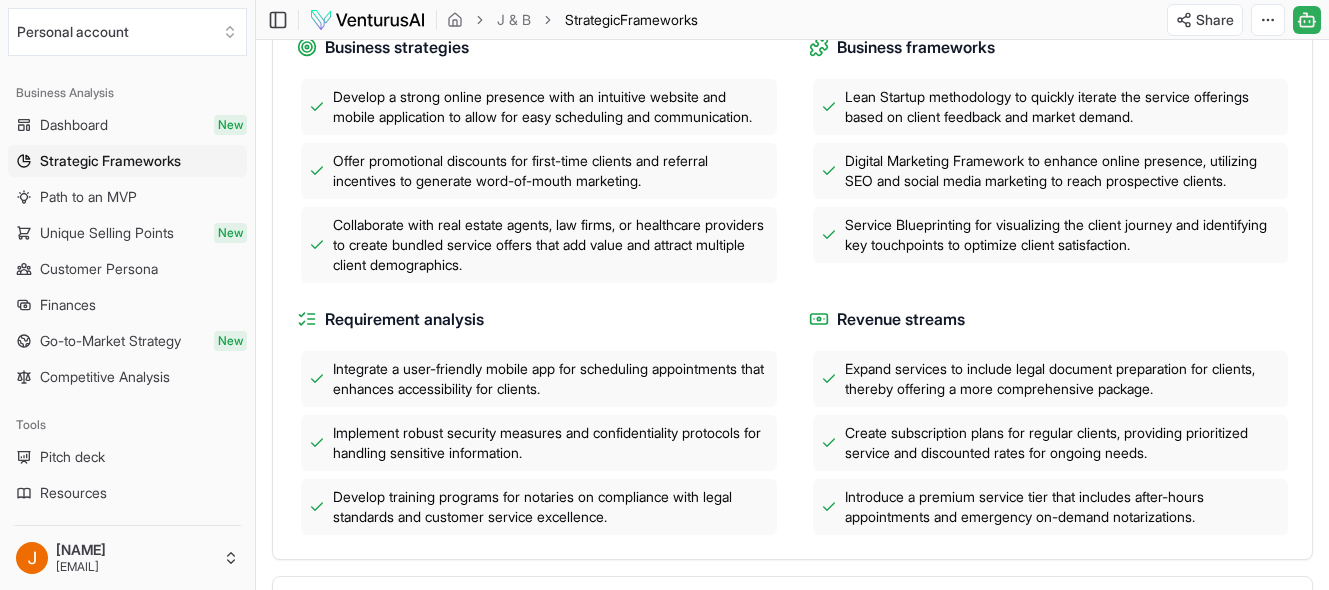scroll, scrollTop: 714, scrollLeft: 0, axis: vertical 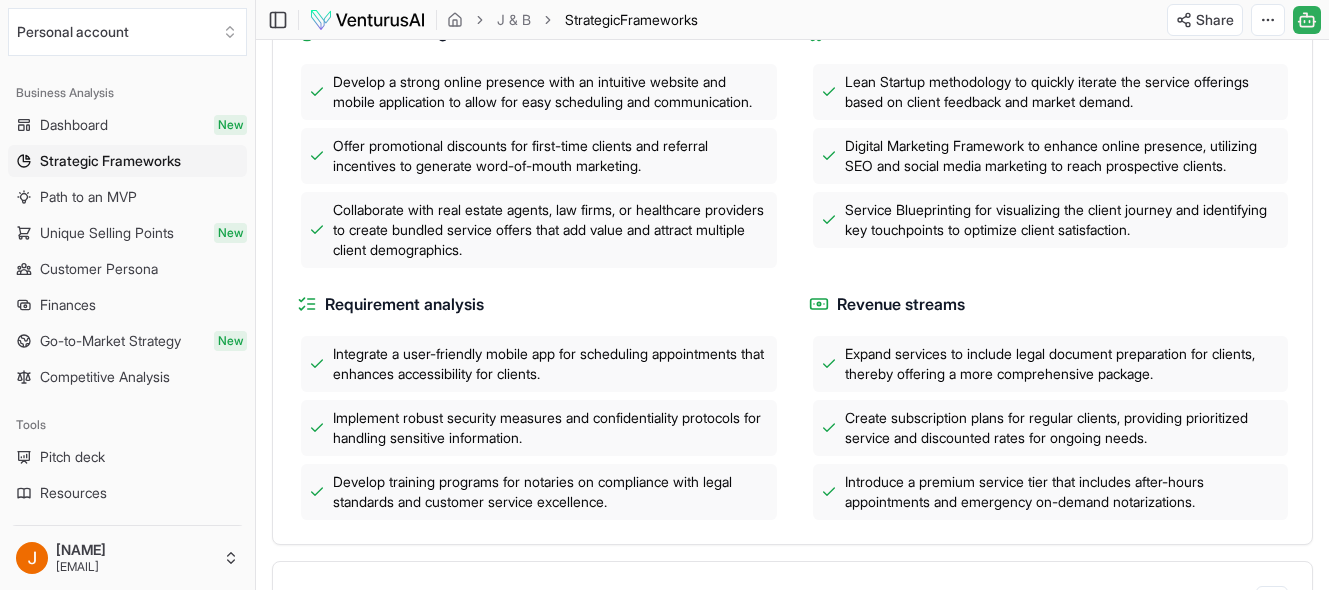 click on "Develop a strong online presence with an intuitive website and mobile application to allow for easy scheduling and communication." at bounding box center (551, 92) 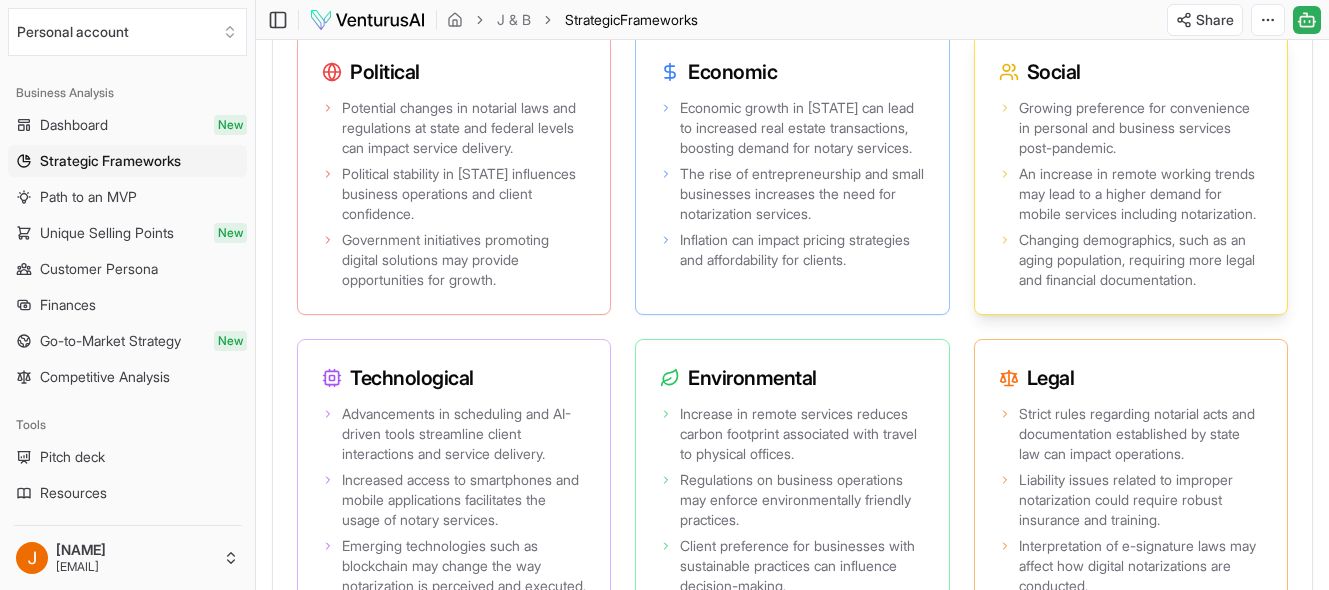 scroll, scrollTop: 1984, scrollLeft: 0, axis: vertical 